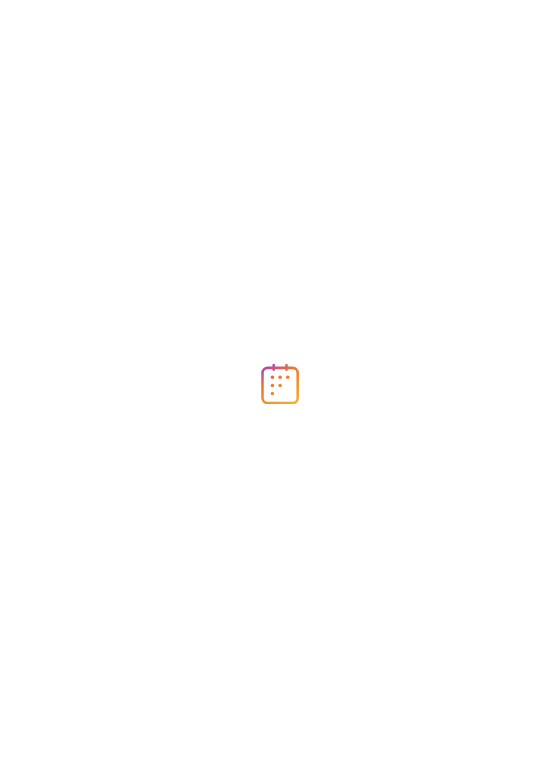 scroll, scrollTop: 0, scrollLeft: 0, axis: both 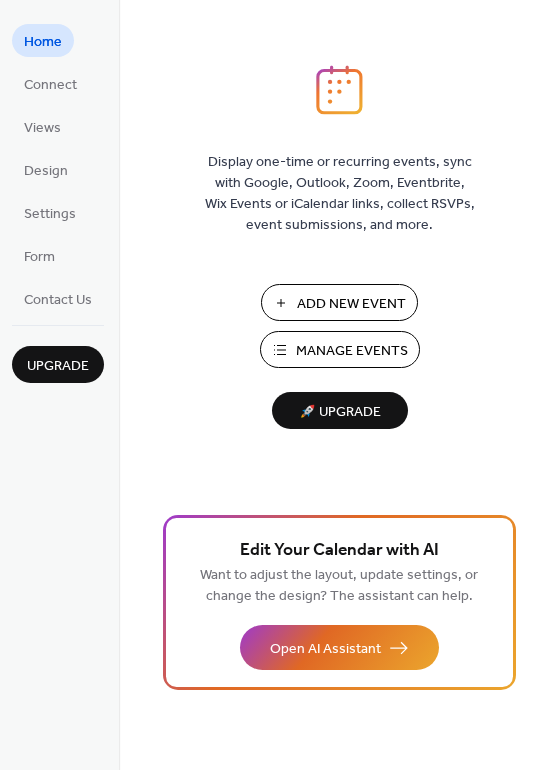 click on "Add New Event" at bounding box center (351, 304) 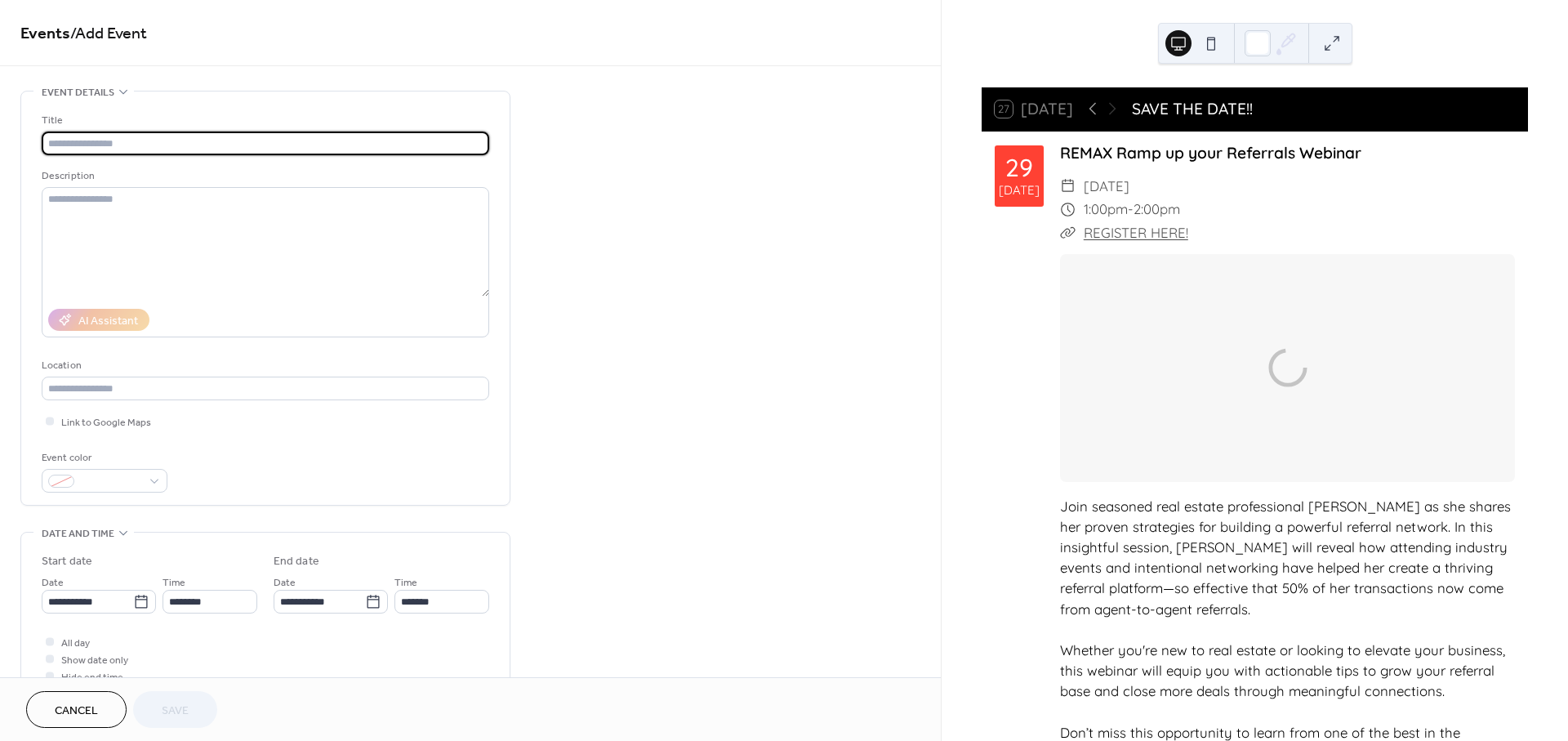 scroll, scrollTop: 0, scrollLeft: 0, axis: both 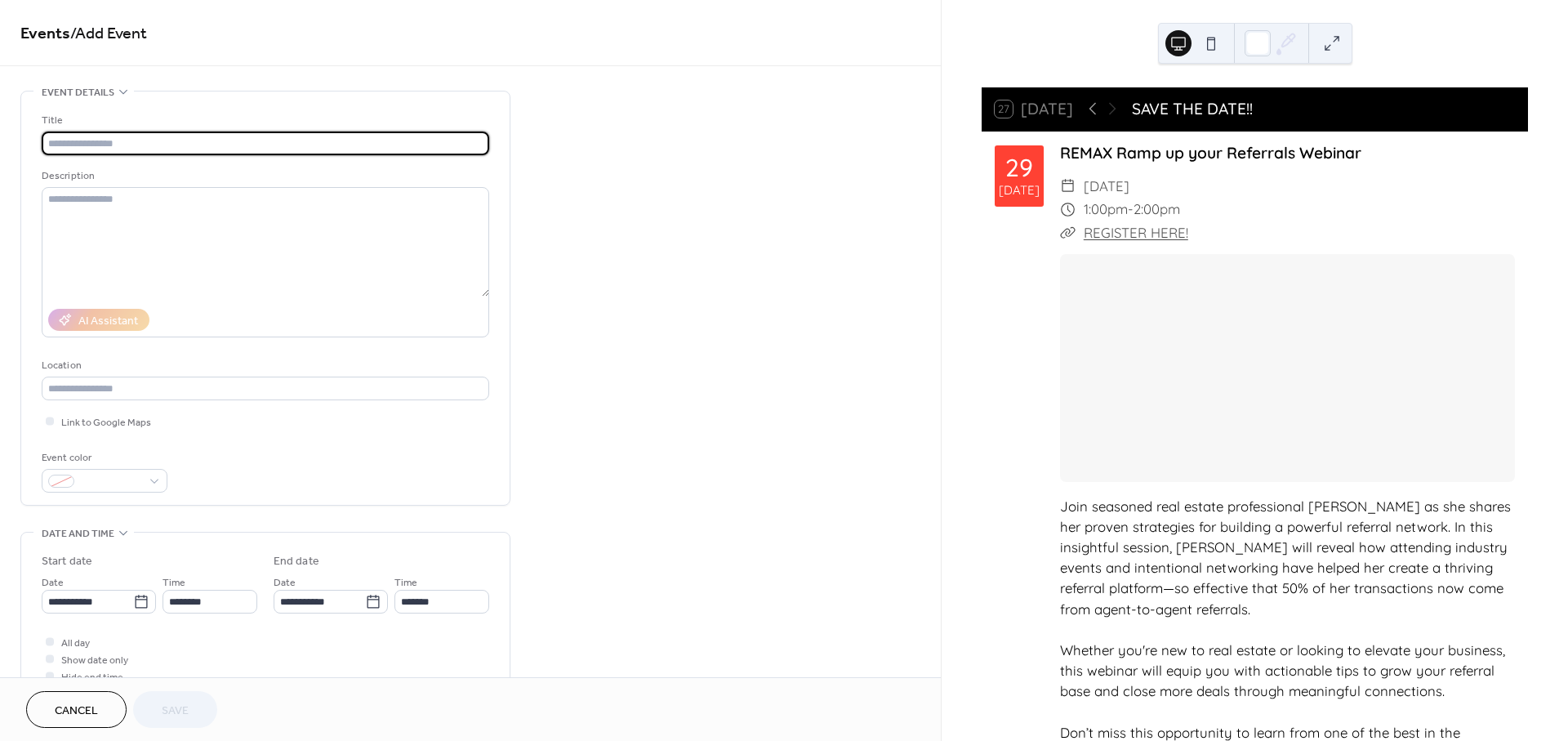 click at bounding box center (265, 143) 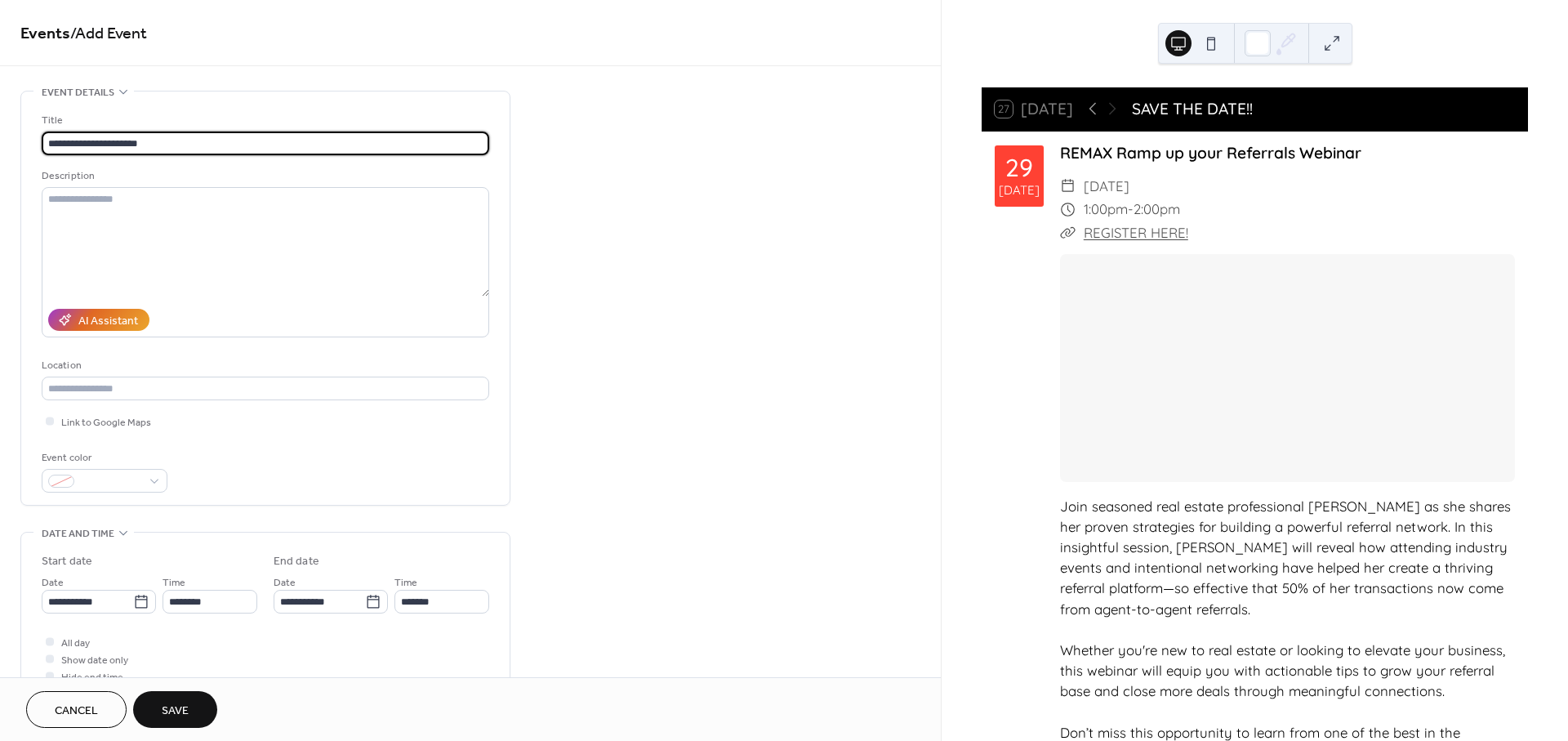 type on "**********" 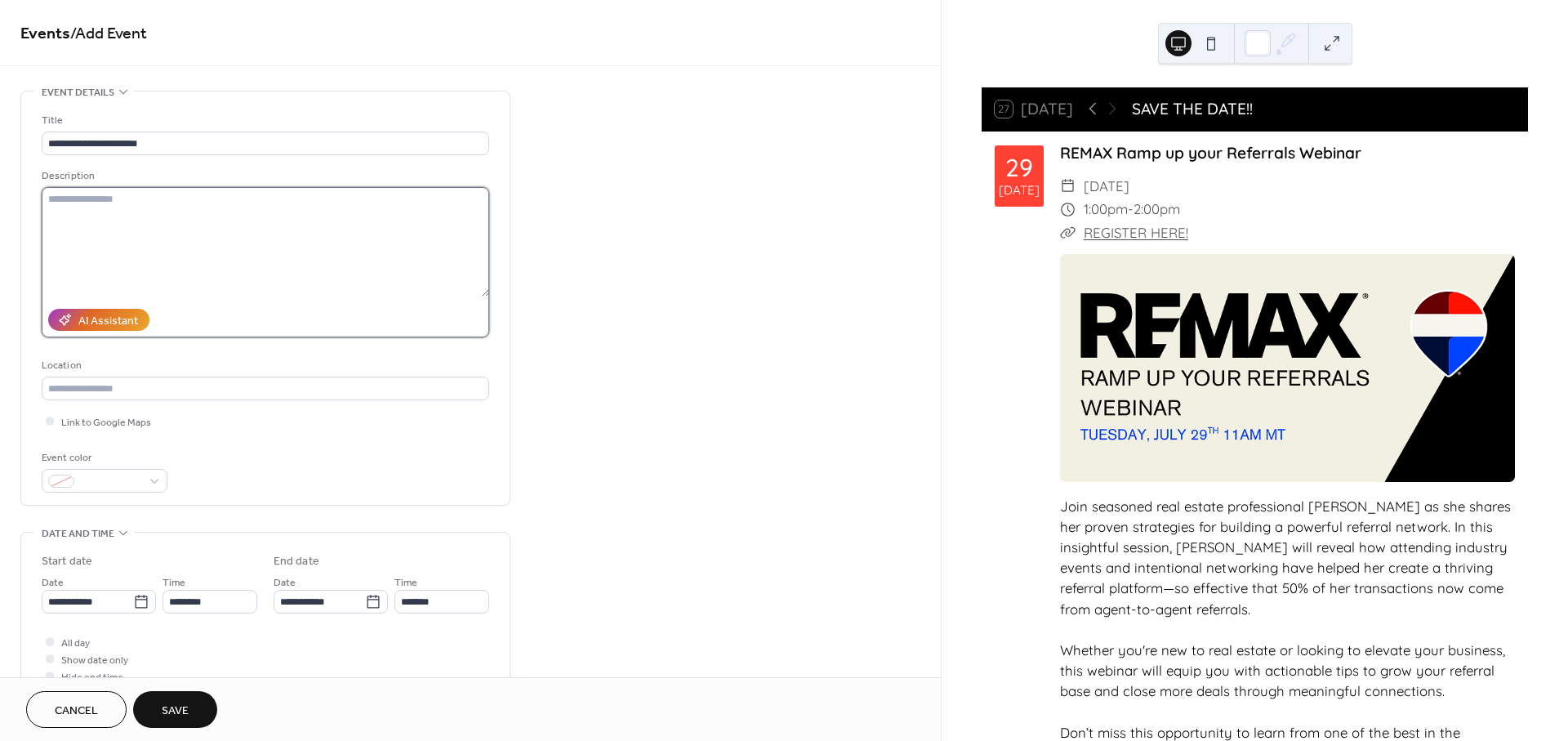 click at bounding box center [265, 242] 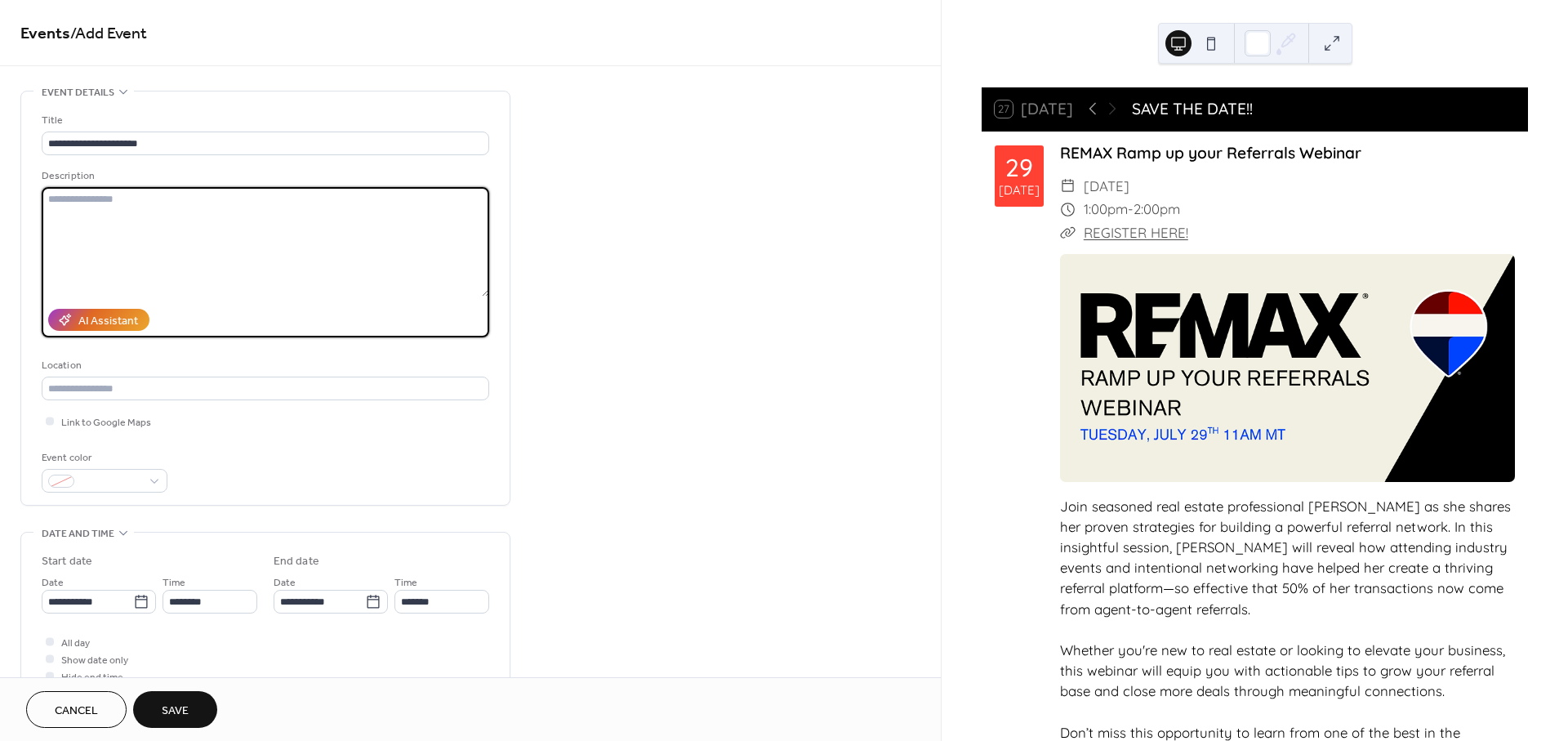 paste on "**********" 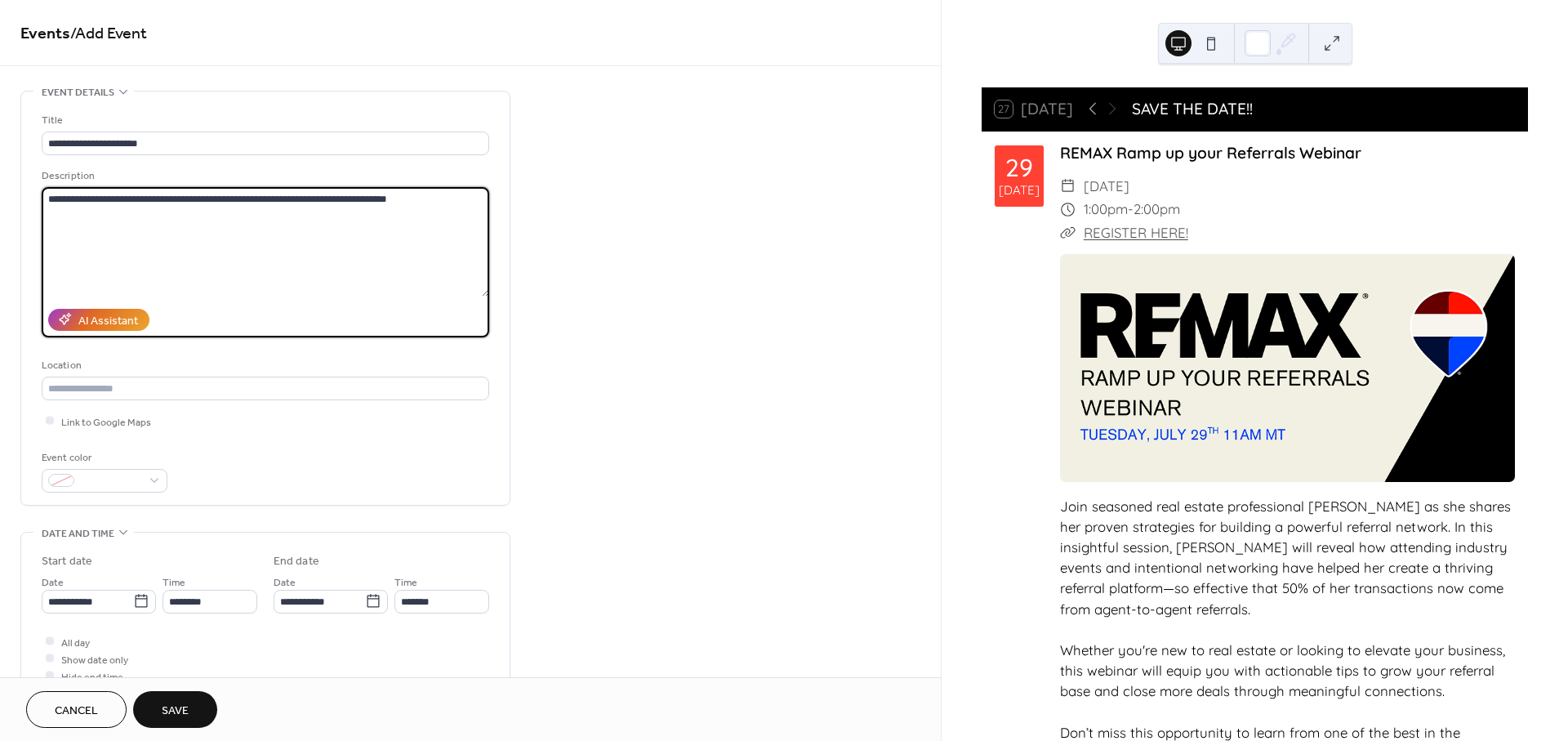 type on "**********" 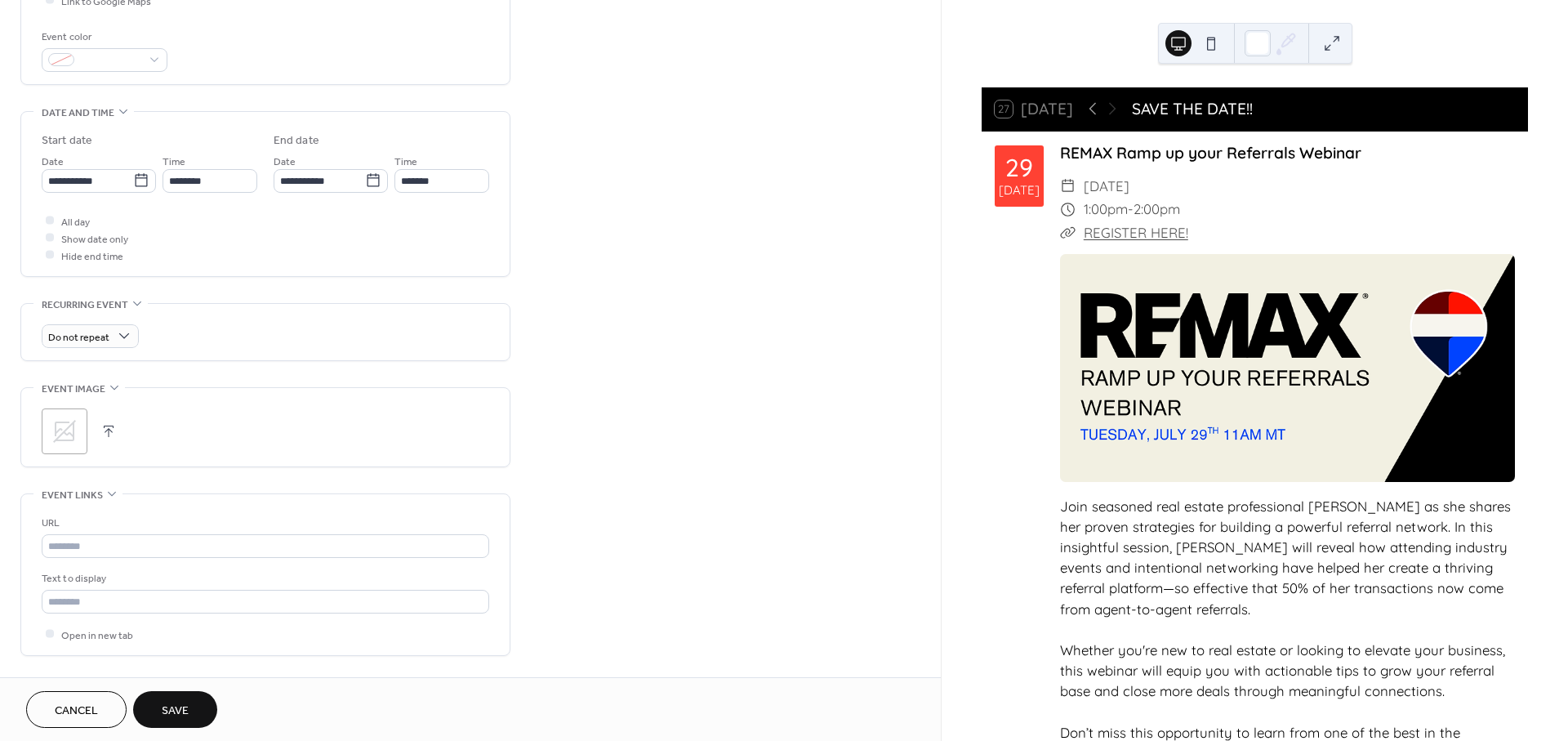 scroll, scrollTop: 453, scrollLeft: 0, axis: vertical 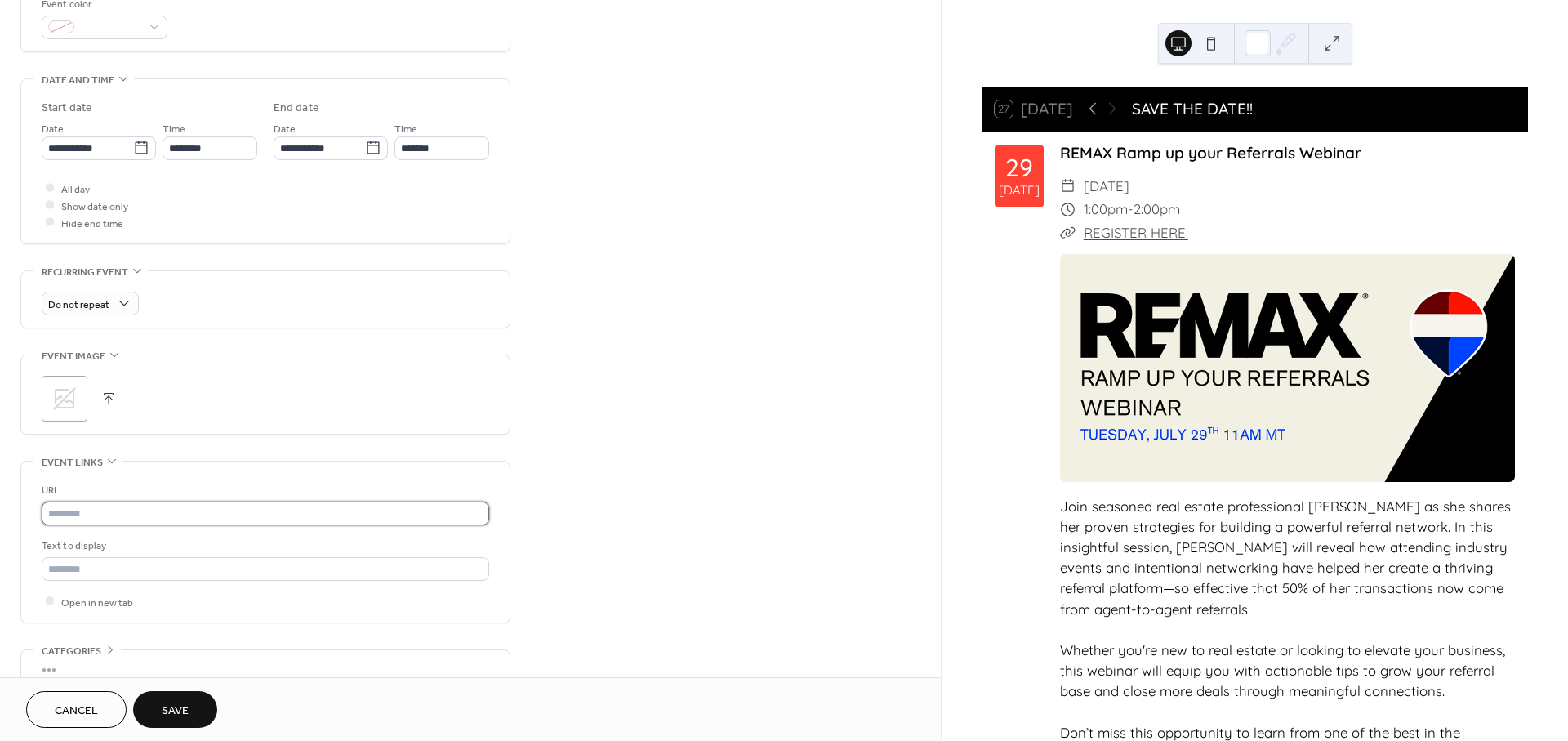 click at bounding box center (265, 513) 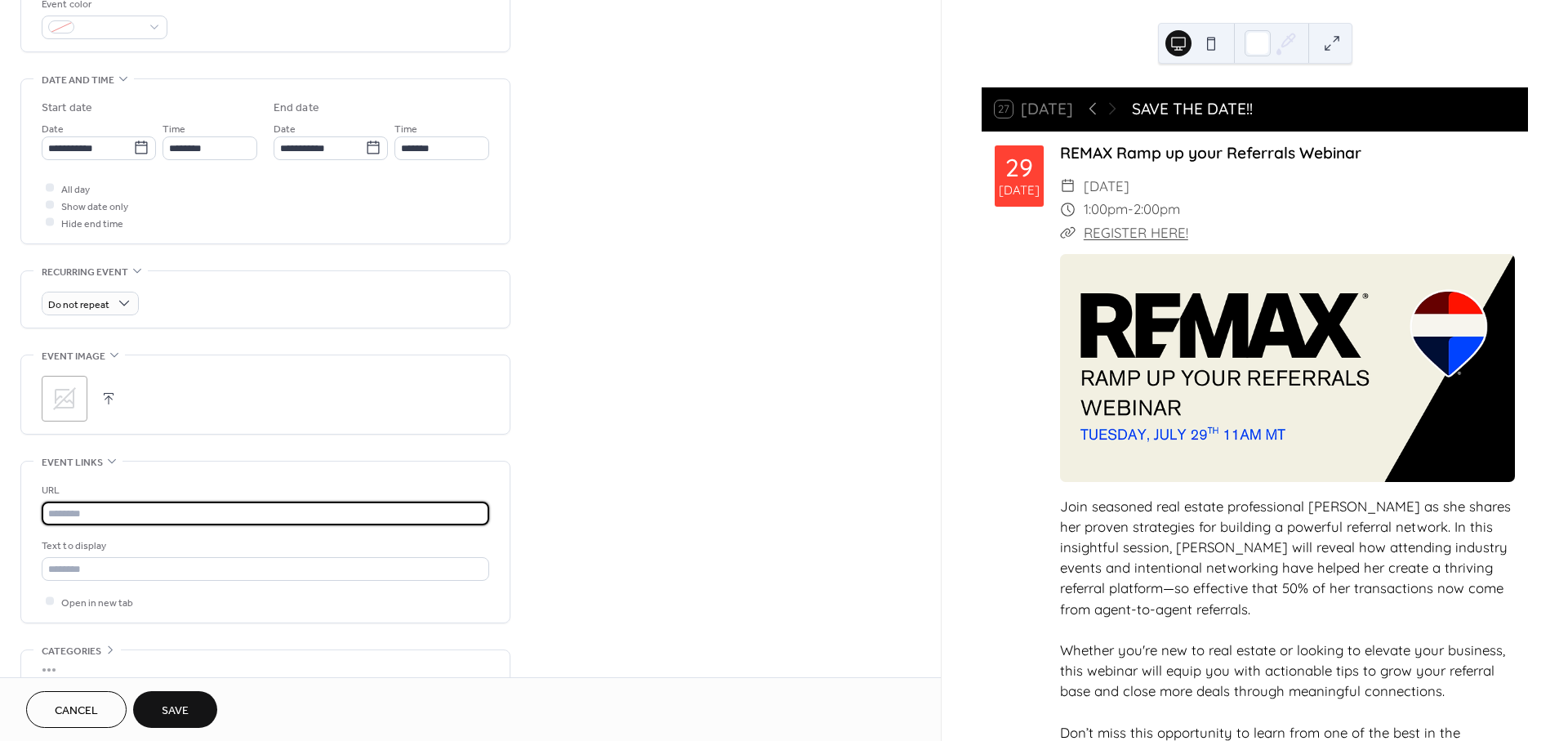 paste on "**********" 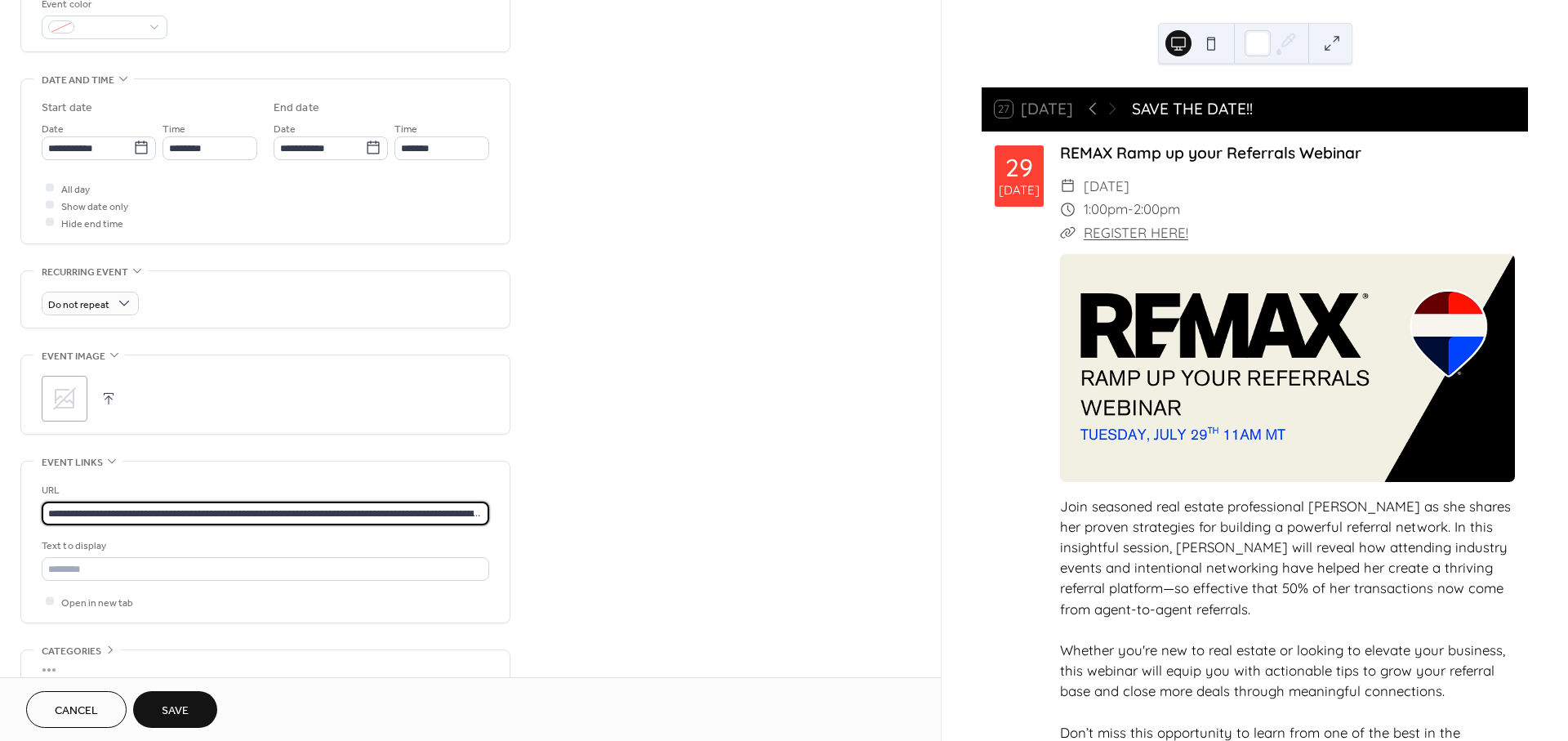 scroll, scrollTop: 0, scrollLeft: 2845, axis: horizontal 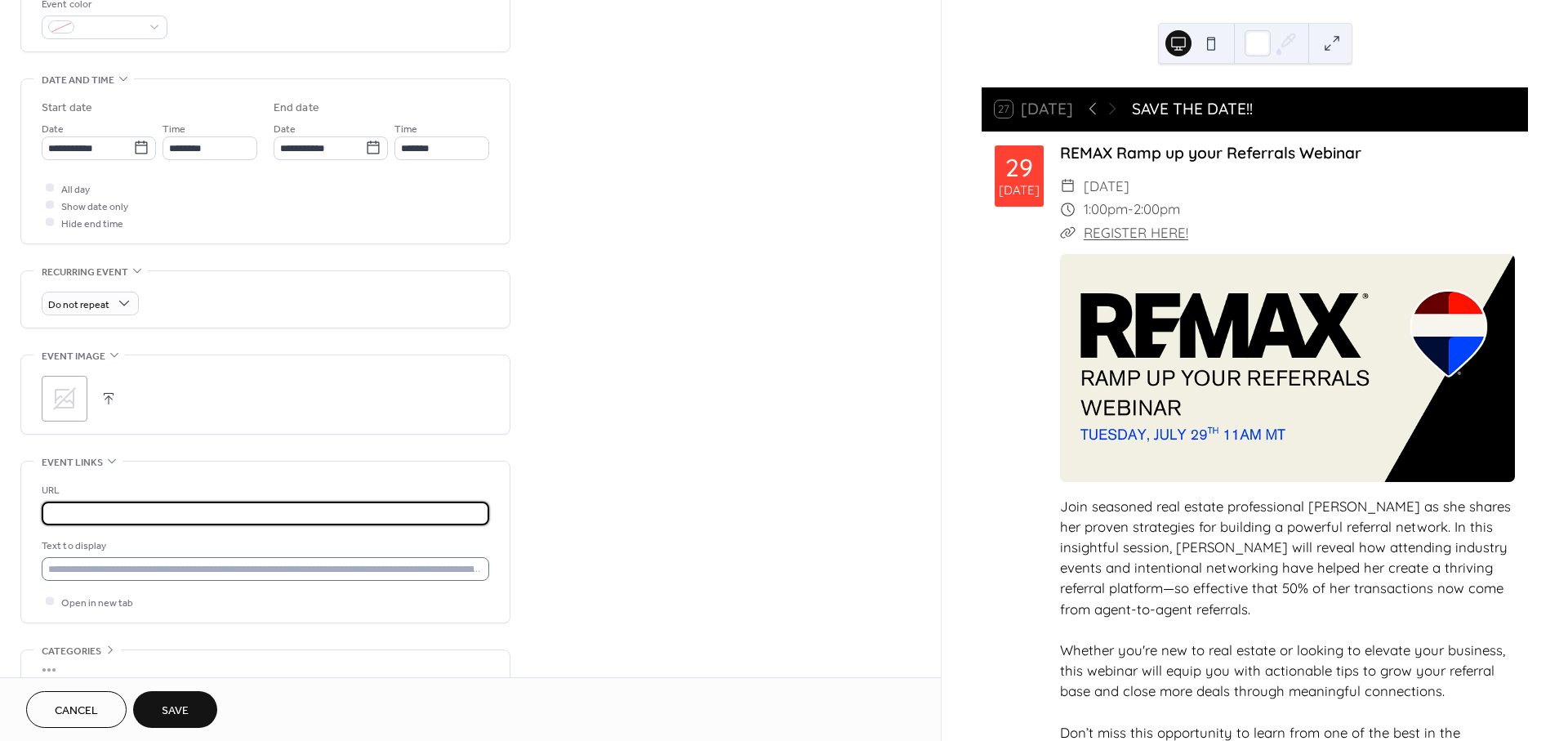 type on "**********" 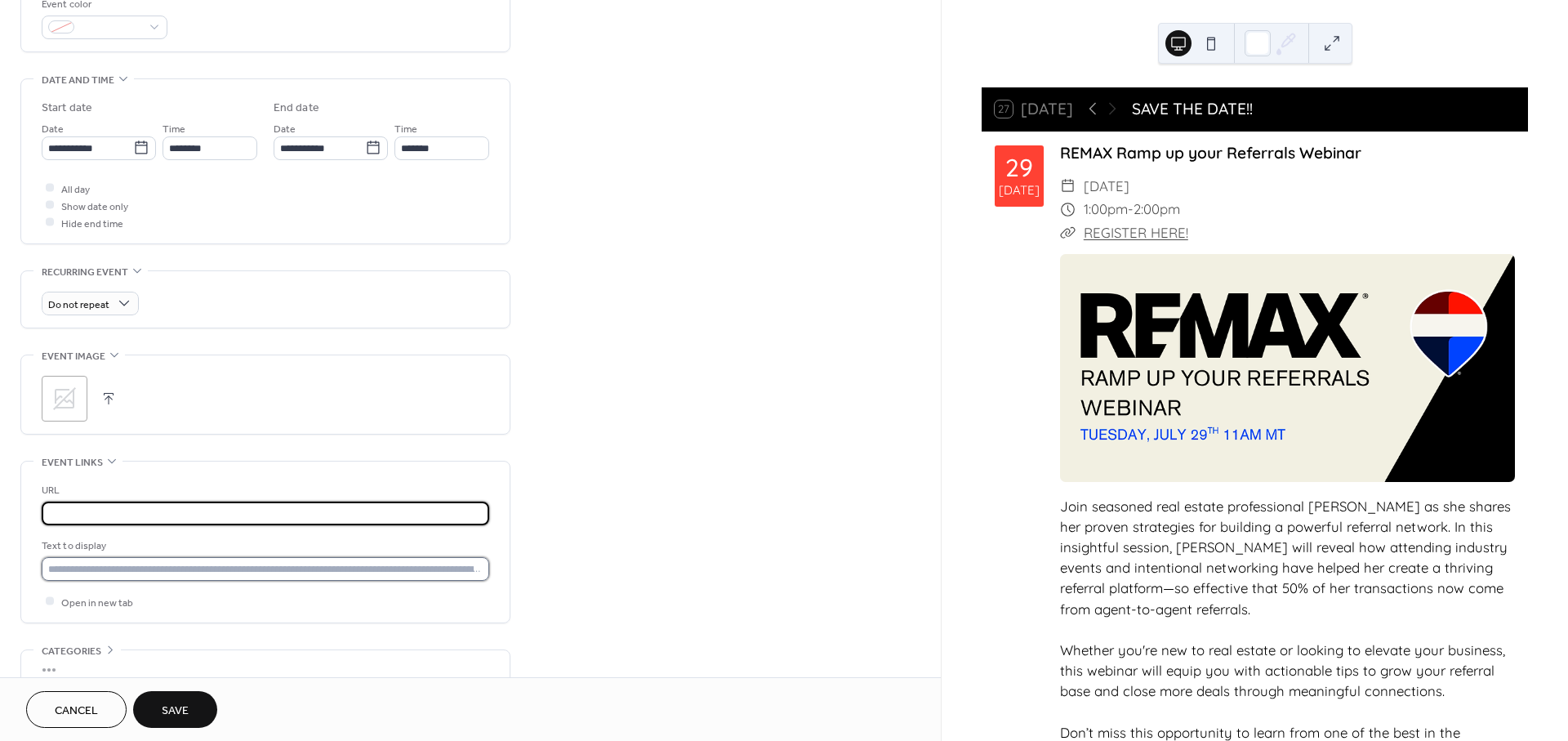 scroll, scrollTop: 0, scrollLeft: 0, axis: both 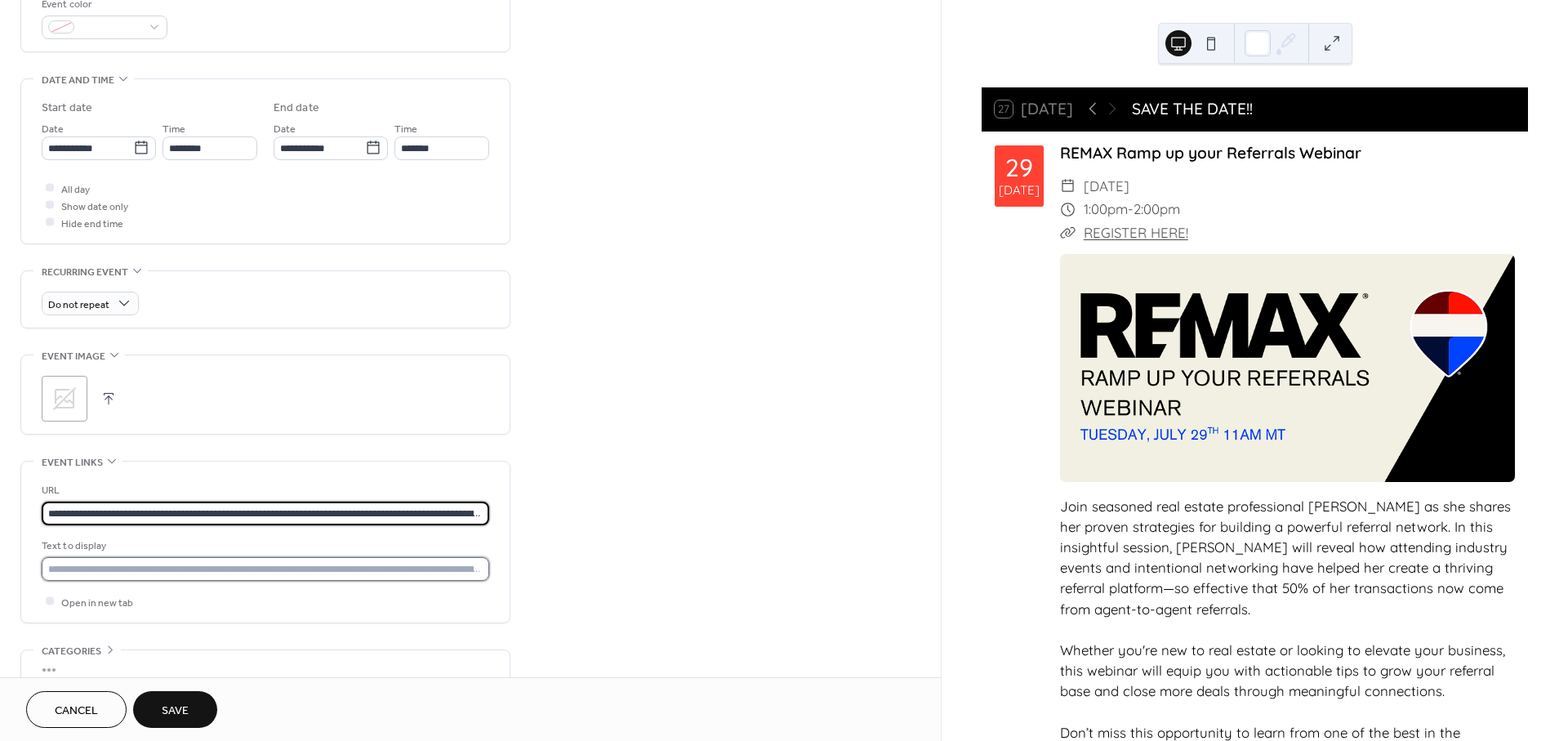 click at bounding box center [265, 569] 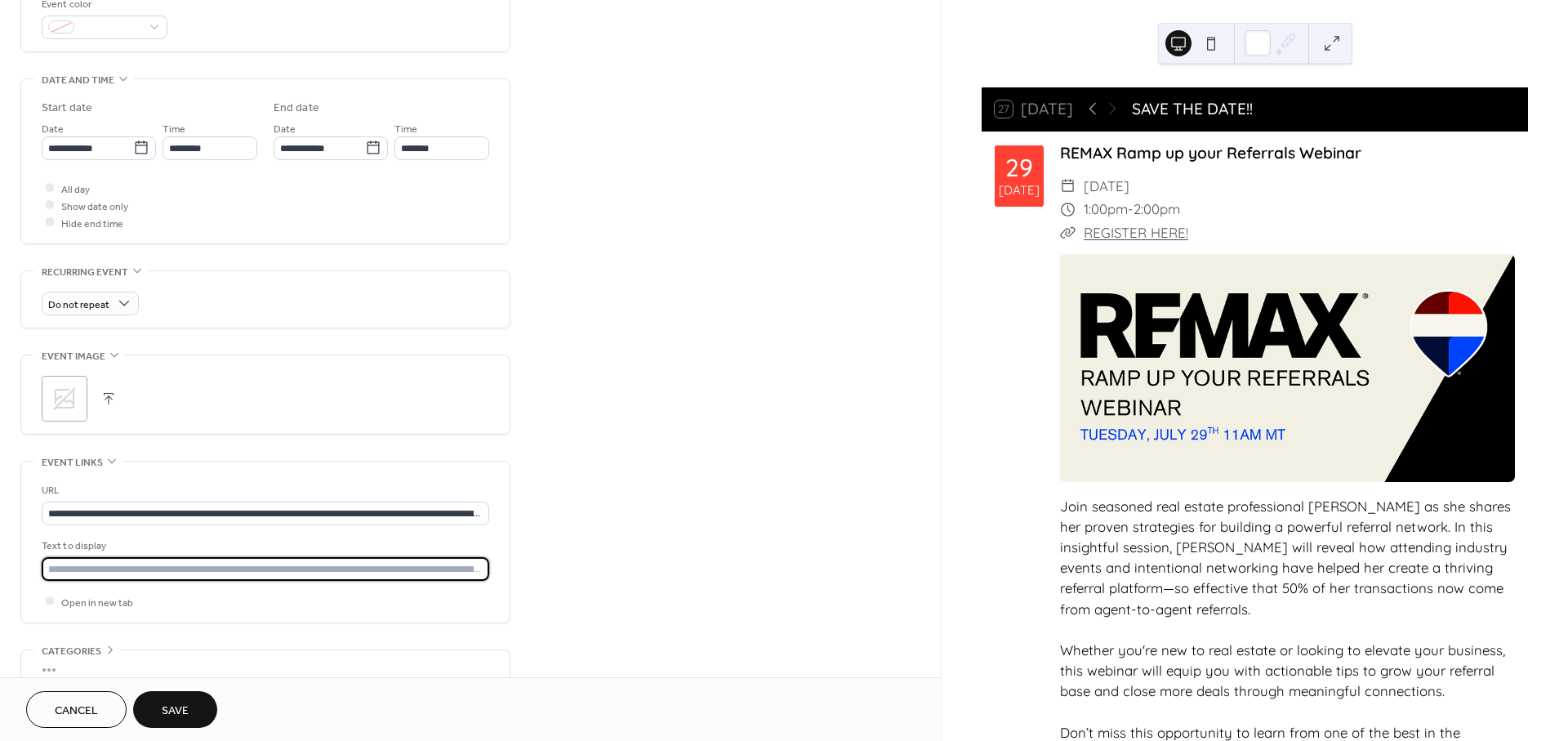 type on "**********" 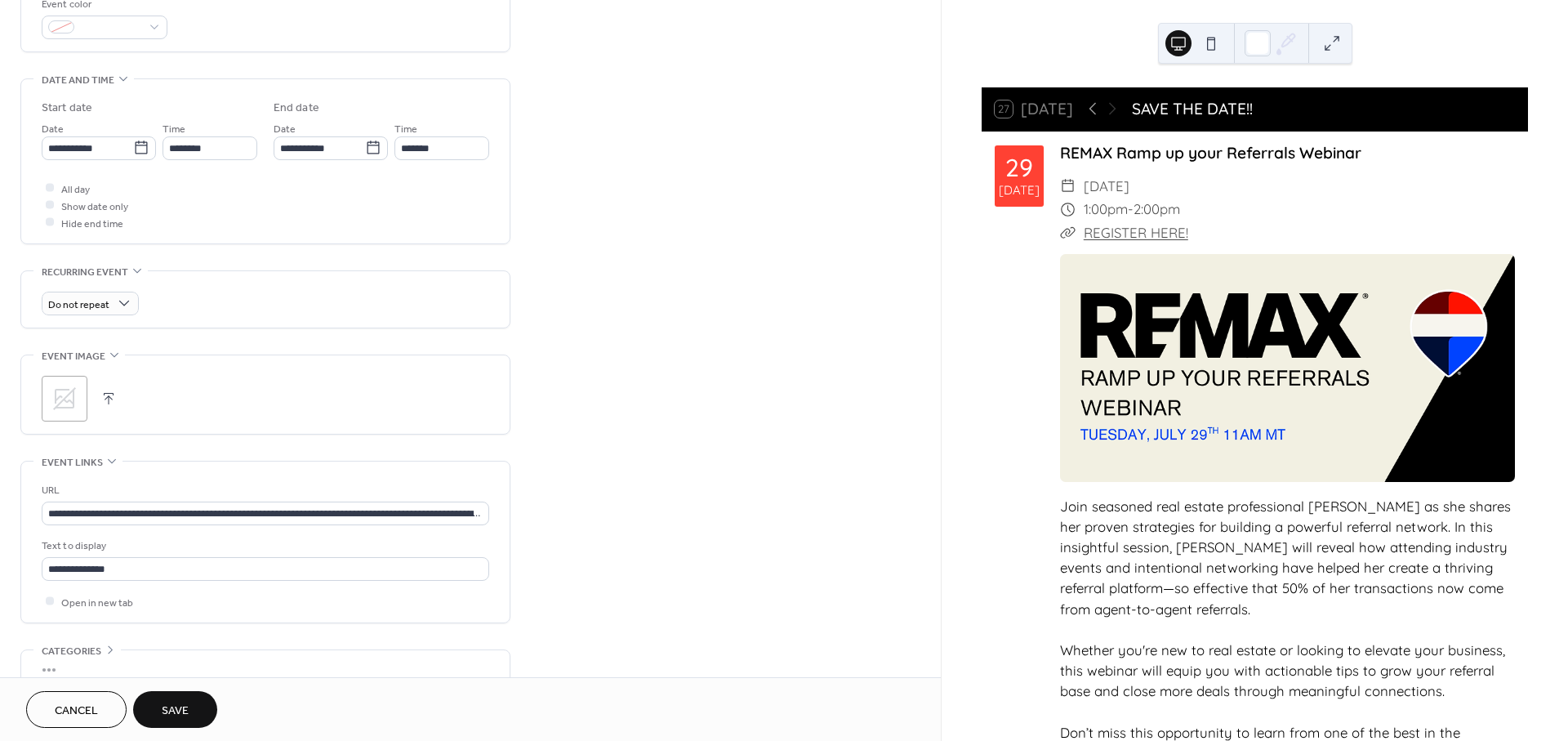 click at bounding box center (109, 399) 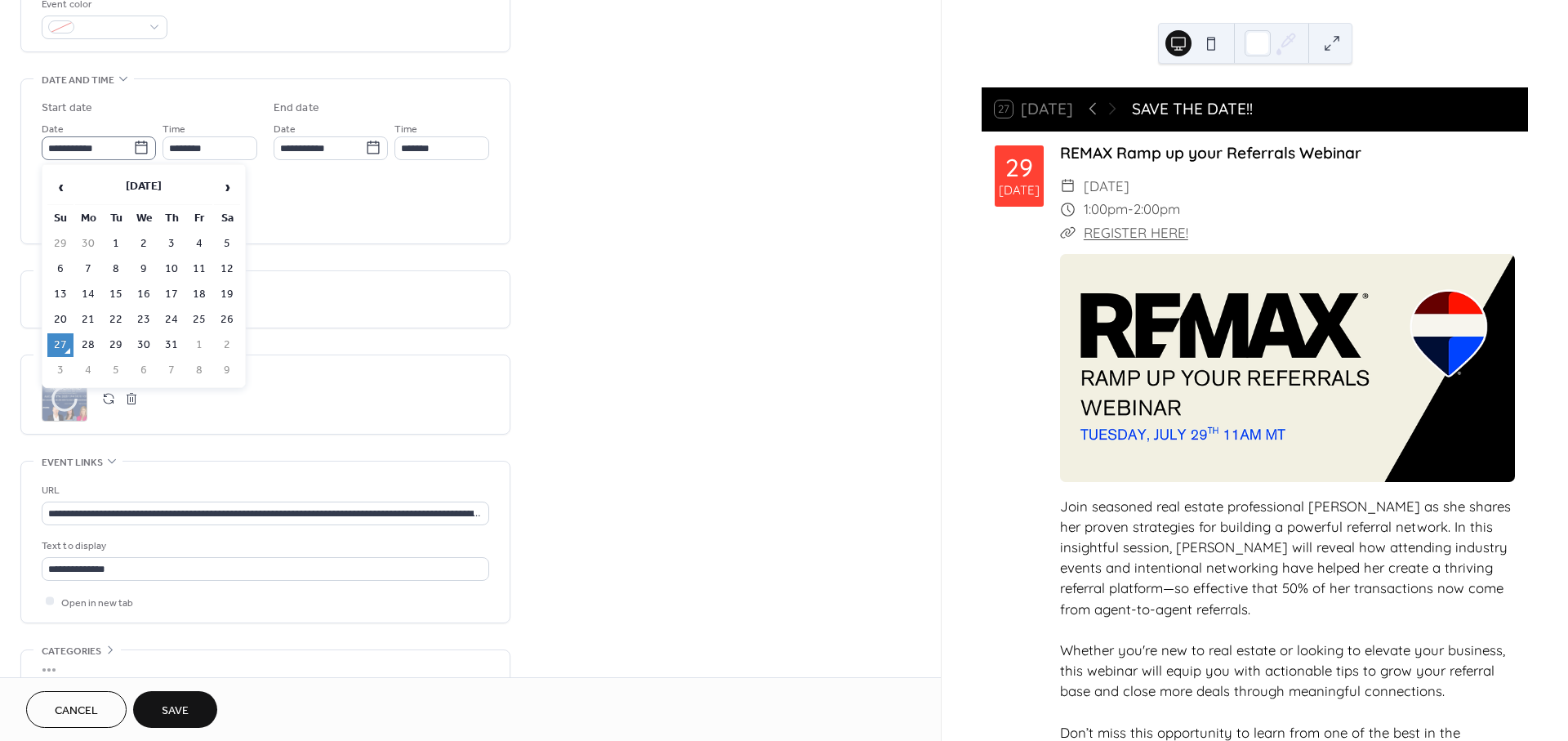 click 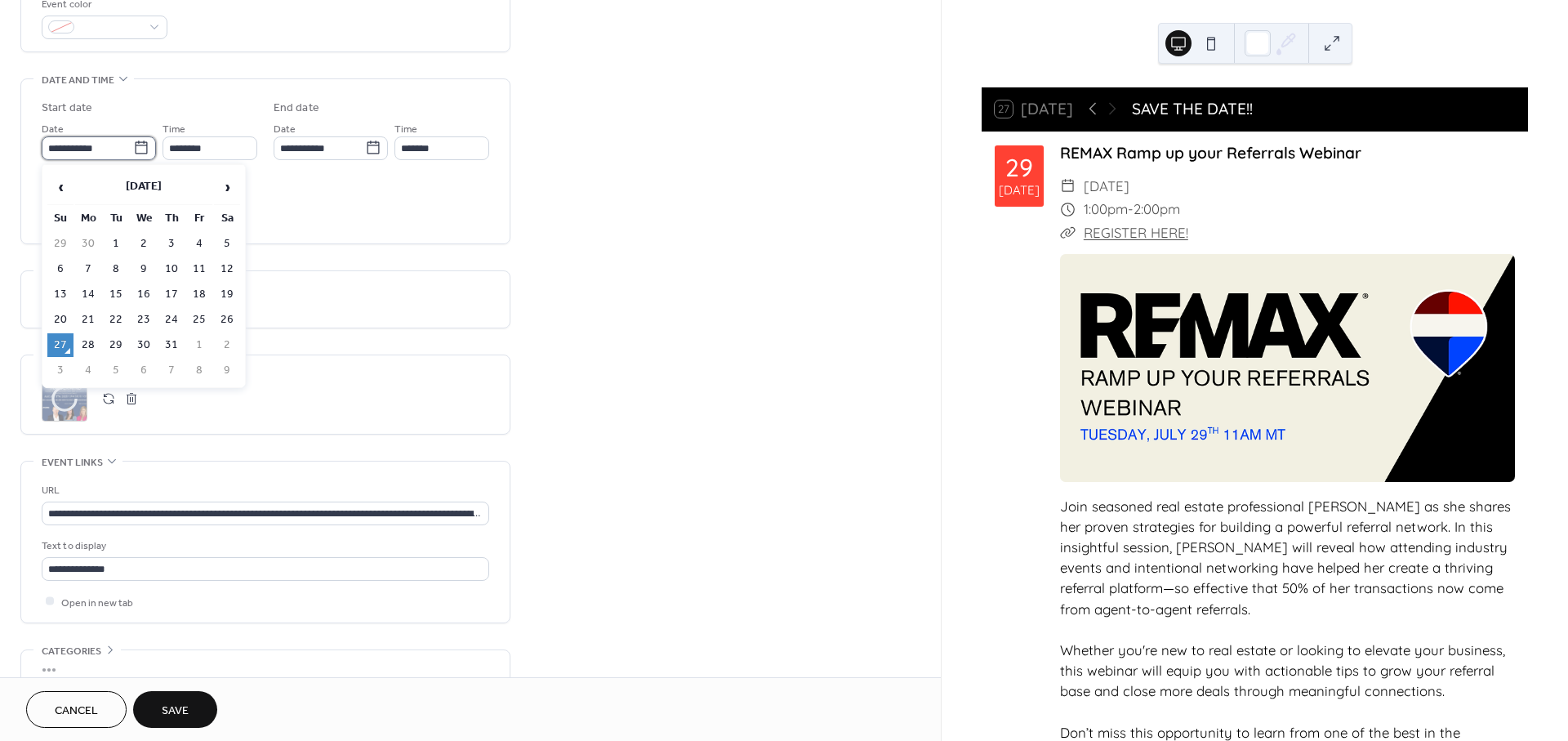 click on "**********" at bounding box center (87, 148) 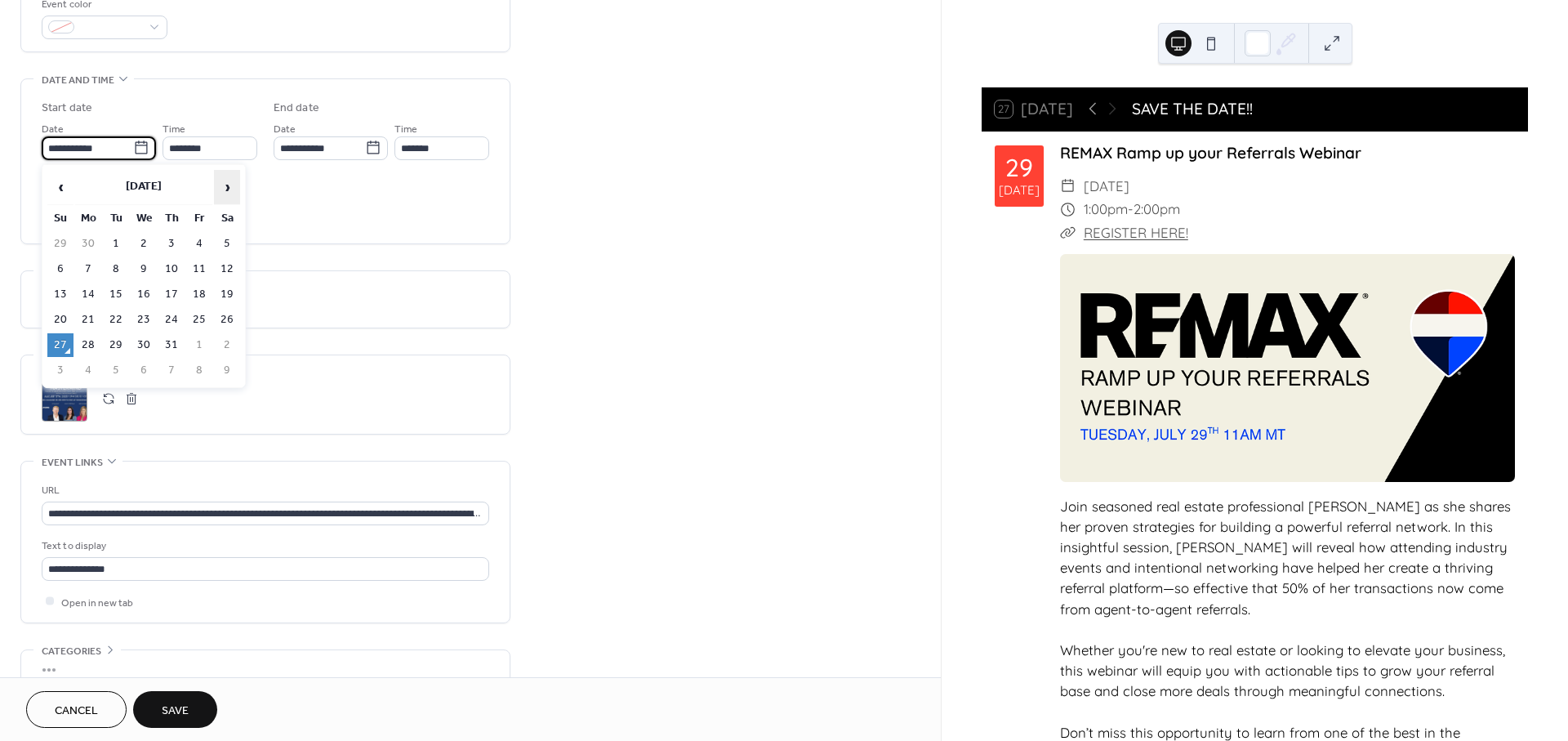 click on "›" at bounding box center (227, 187) 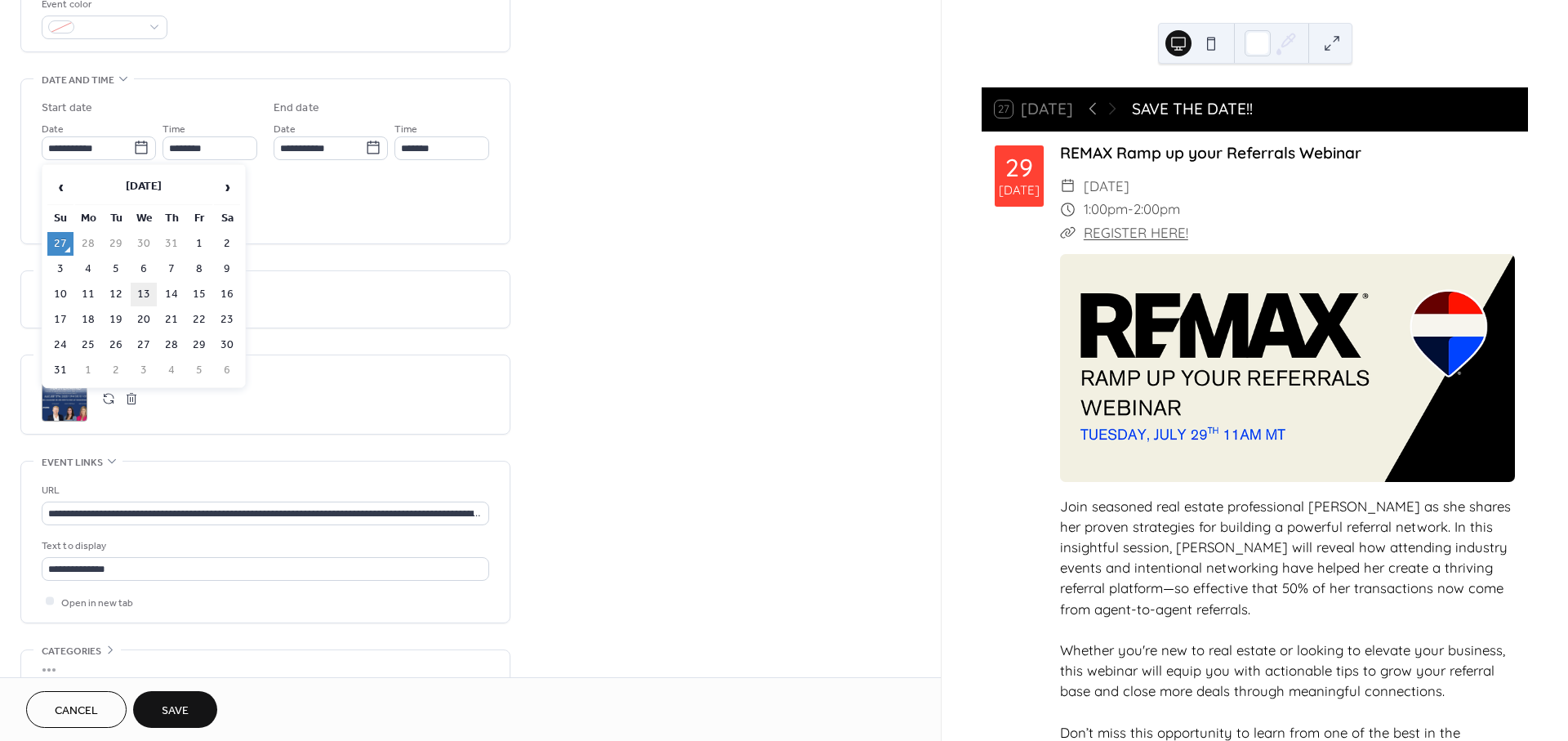 click on "13" at bounding box center [144, 294] 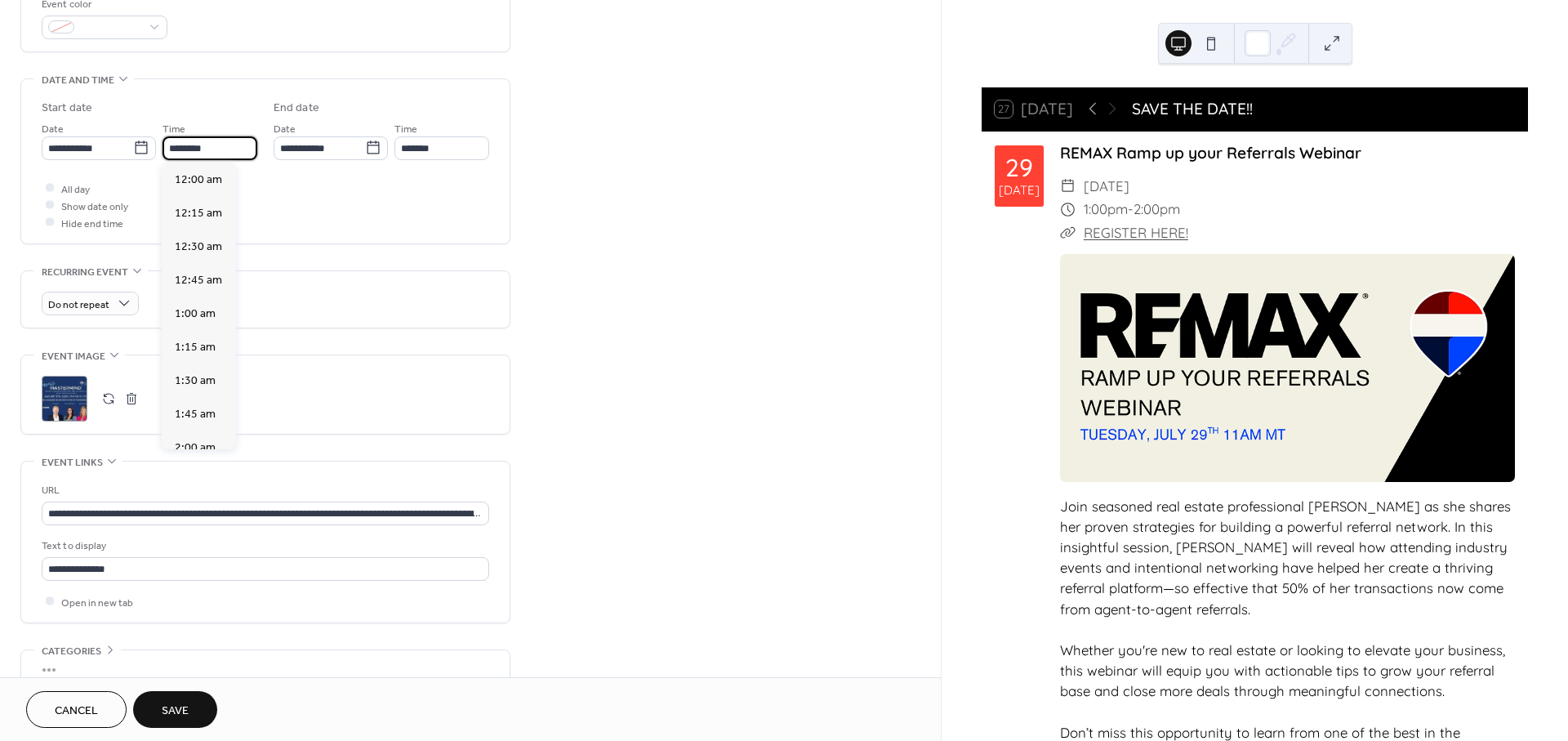 click on "********" at bounding box center (210, 148) 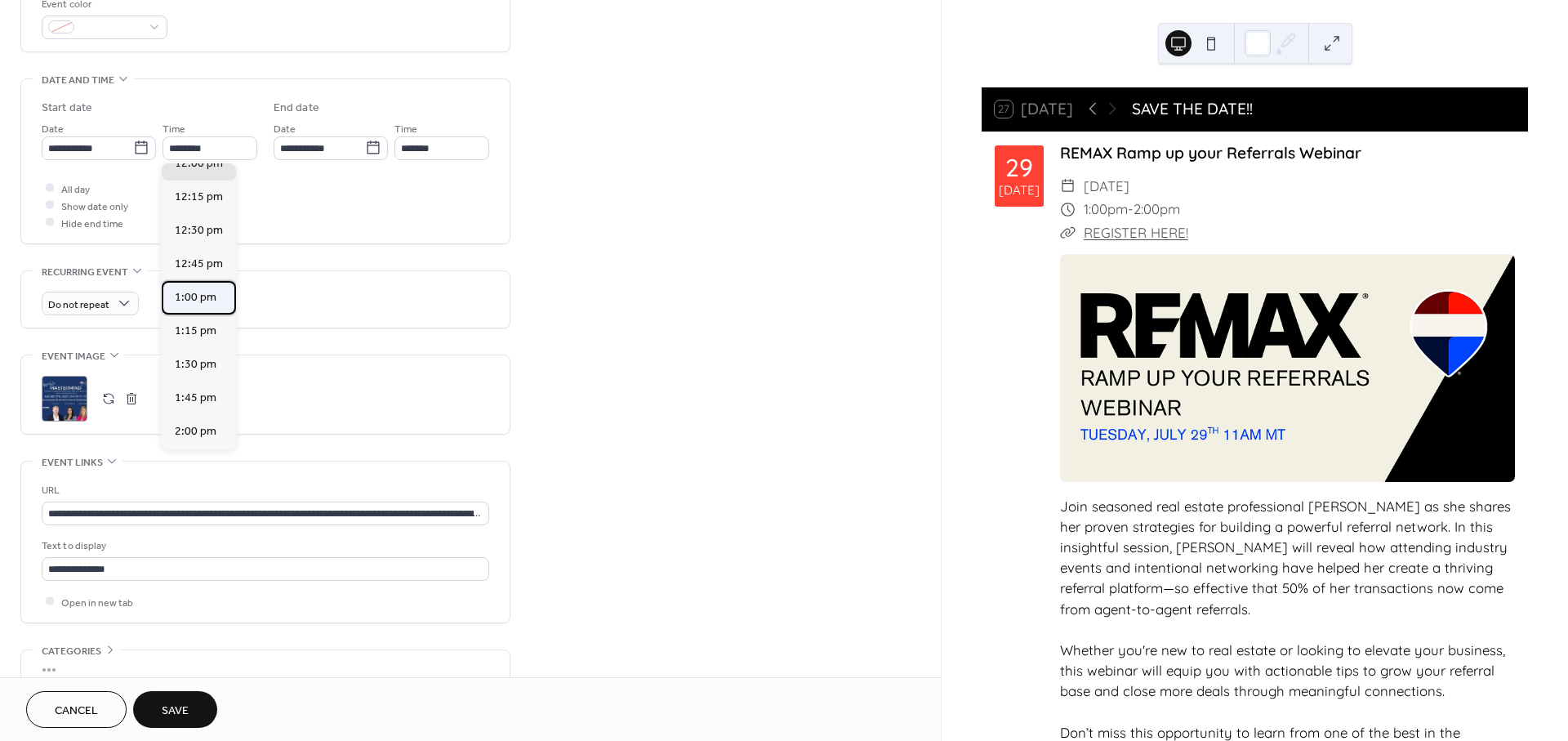 click on "1:00 pm" at bounding box center [195, 297] 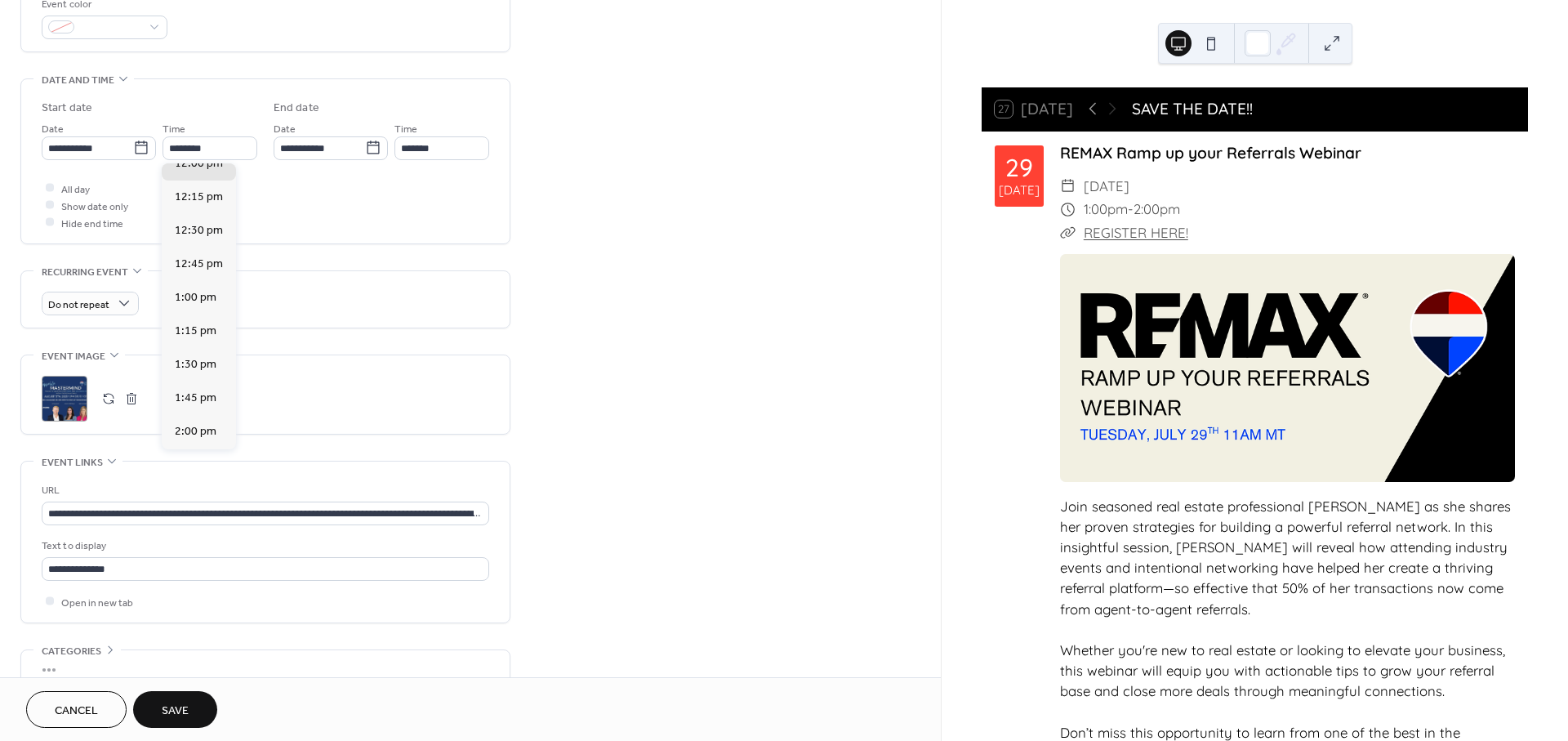 type on "*******" 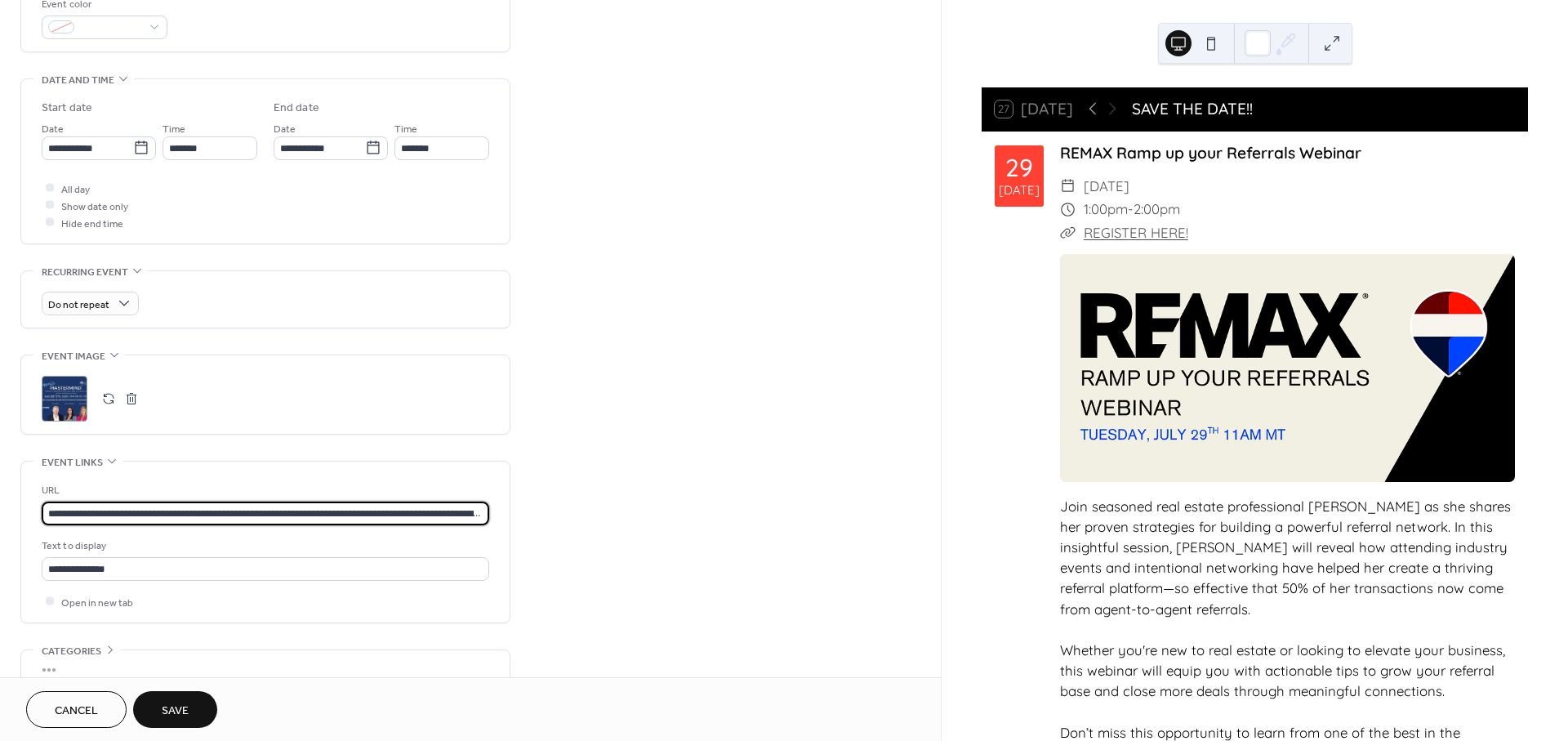 click on "**********" at bounding box center (265, 513) 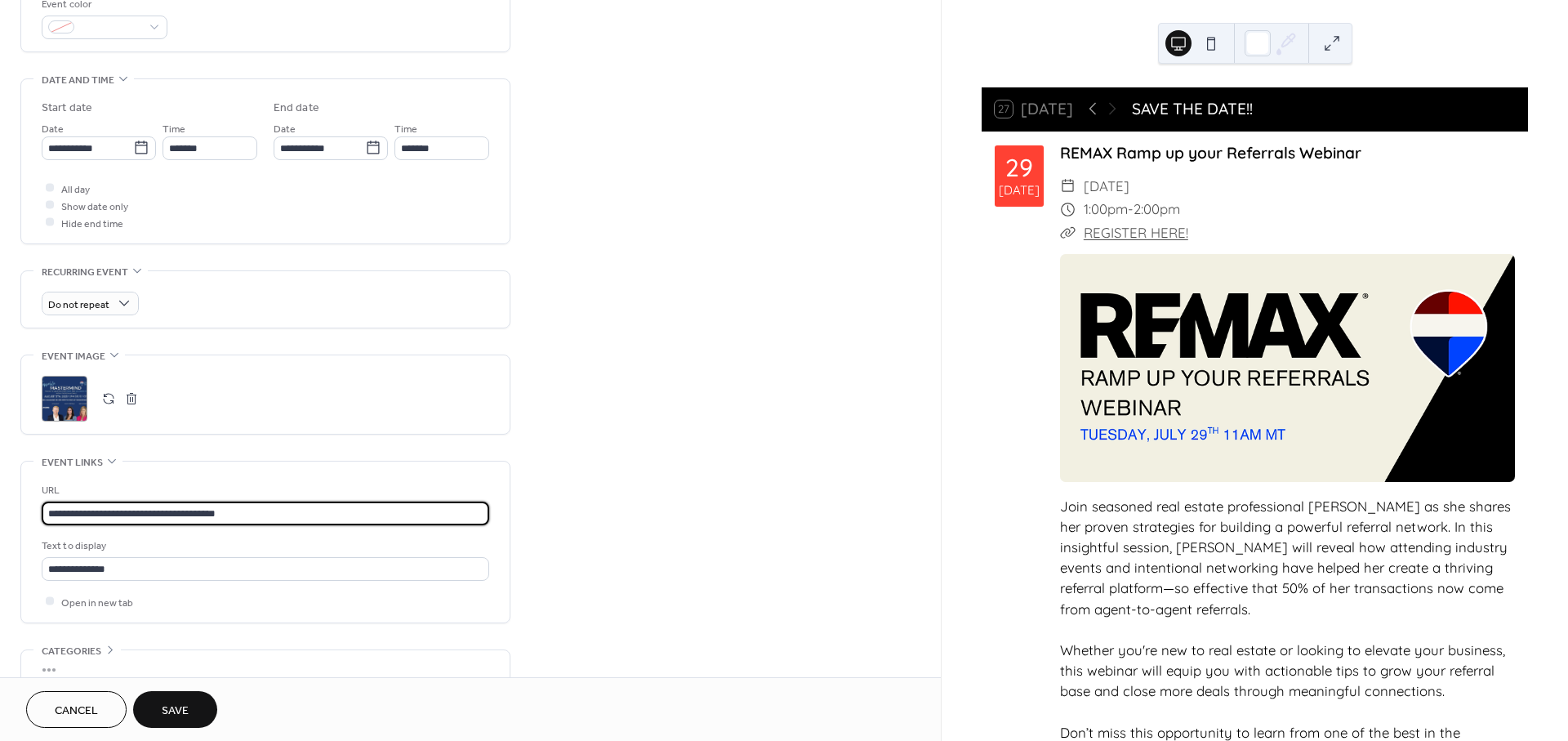type on "**********" 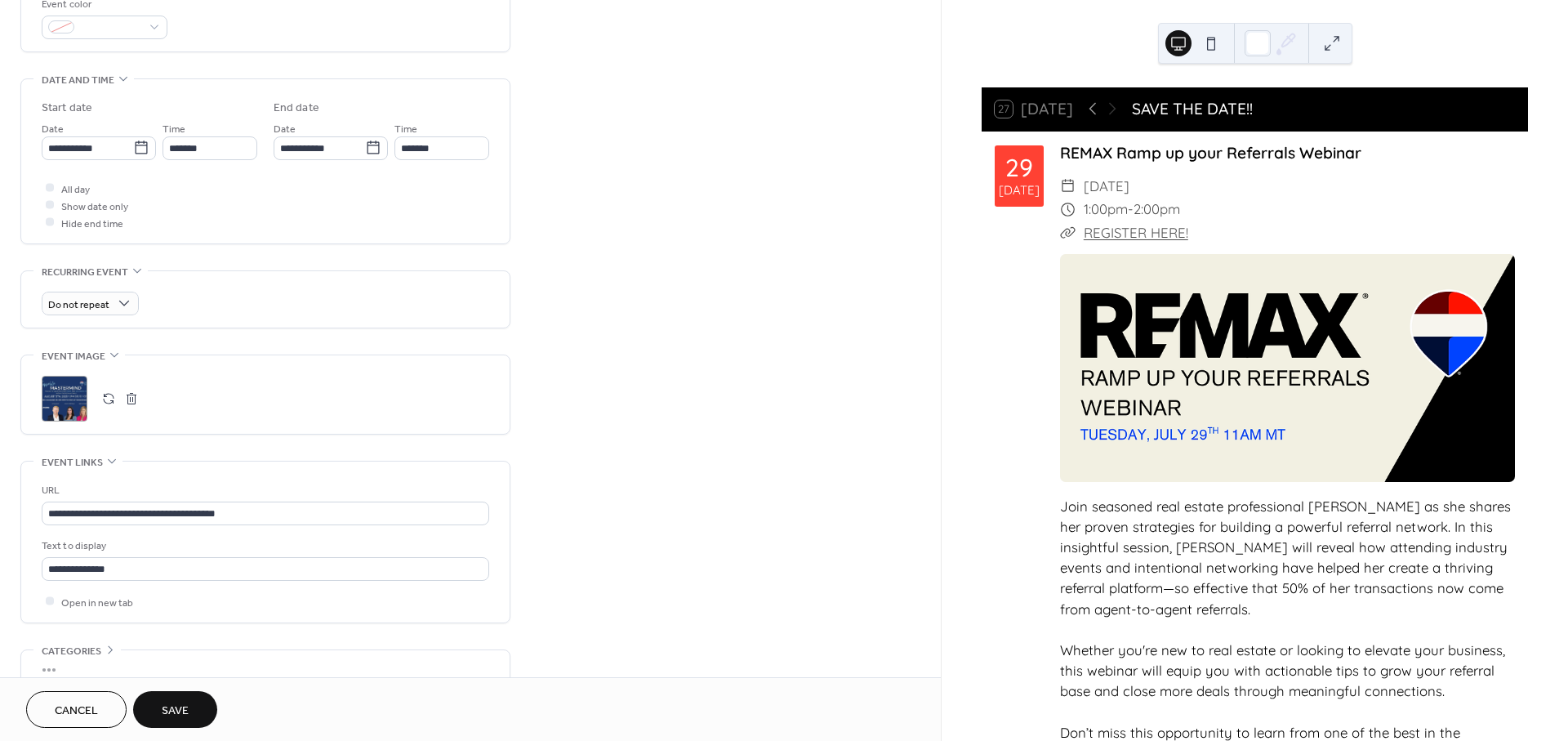 click on "Save" at bounding box center [175, 711] 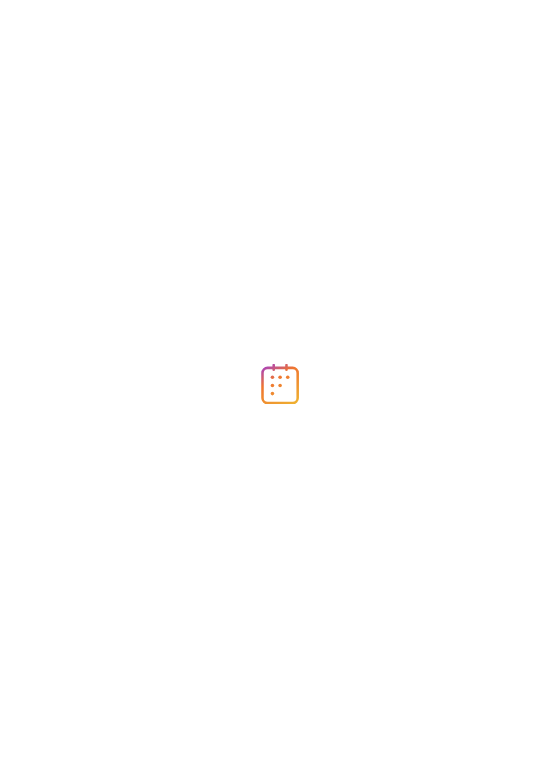 scroll, scrollTop: 0, scrollLeft: 0, axis: both 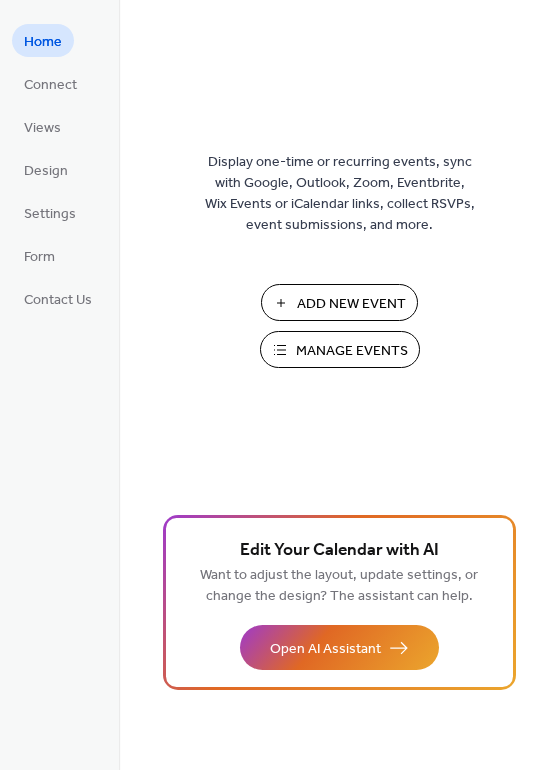 click on "Add New Event" at bounding box center (351, 304) 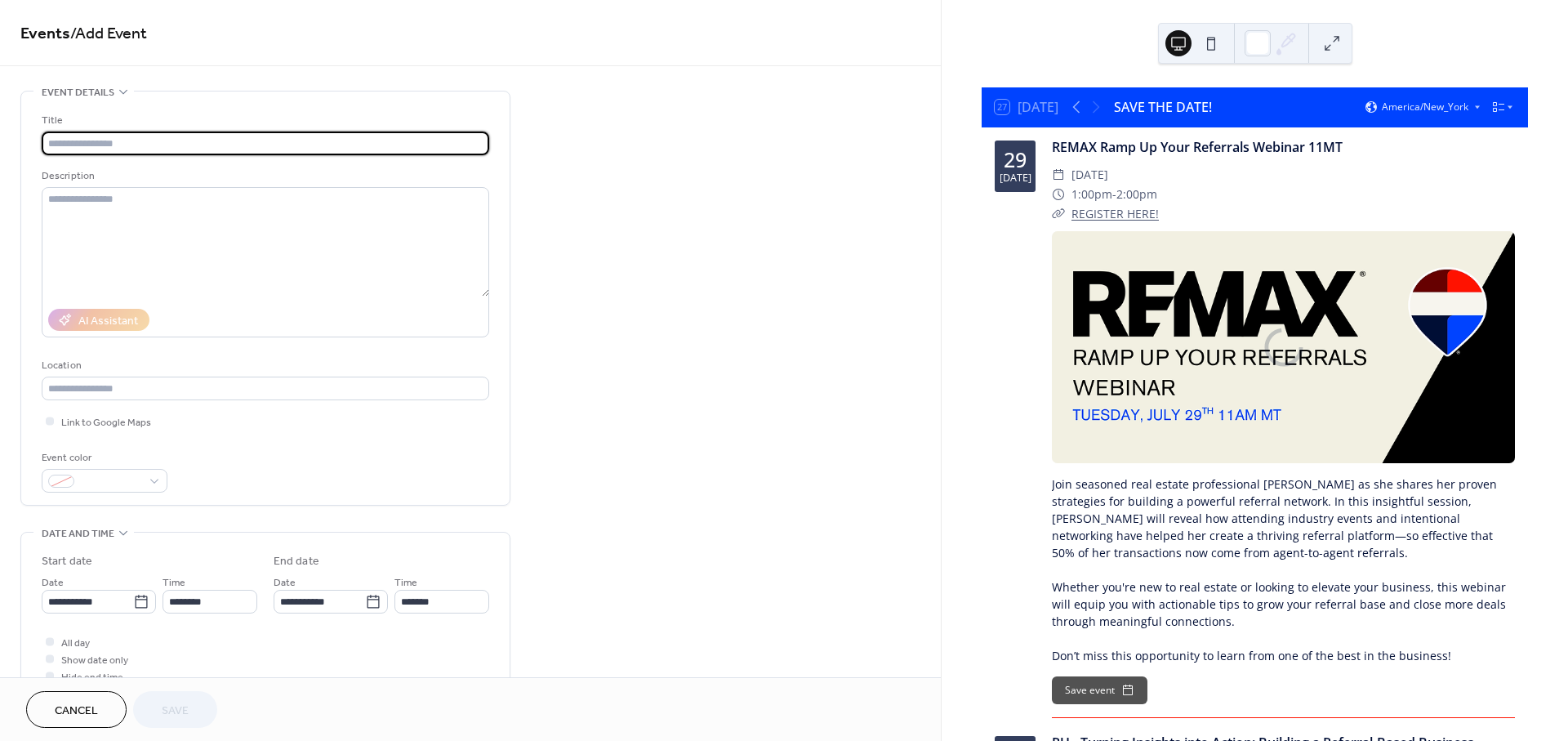 scroll, scrollTop: 0, scrollLeft: 0, axis: both 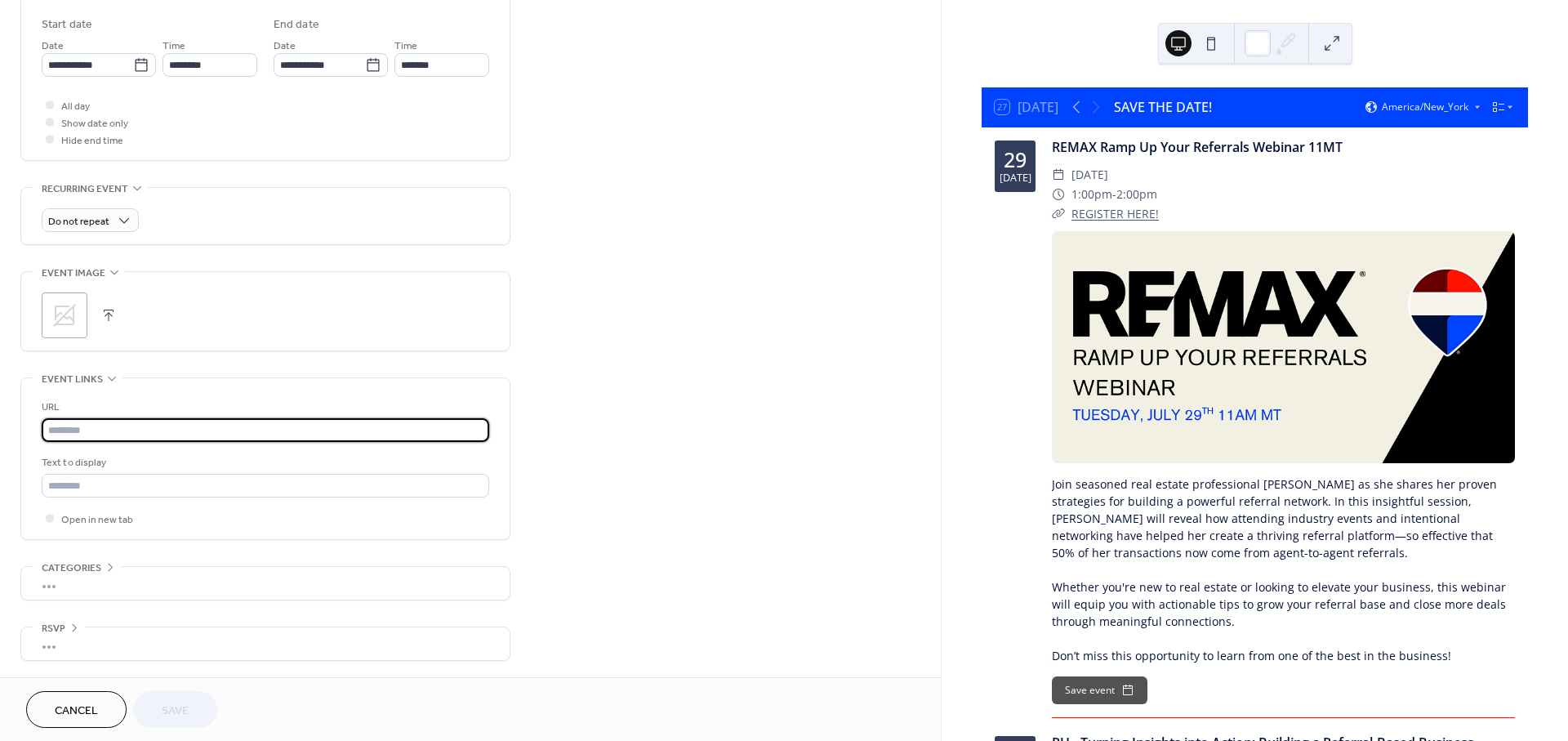 click at bounding box center [265, 430] 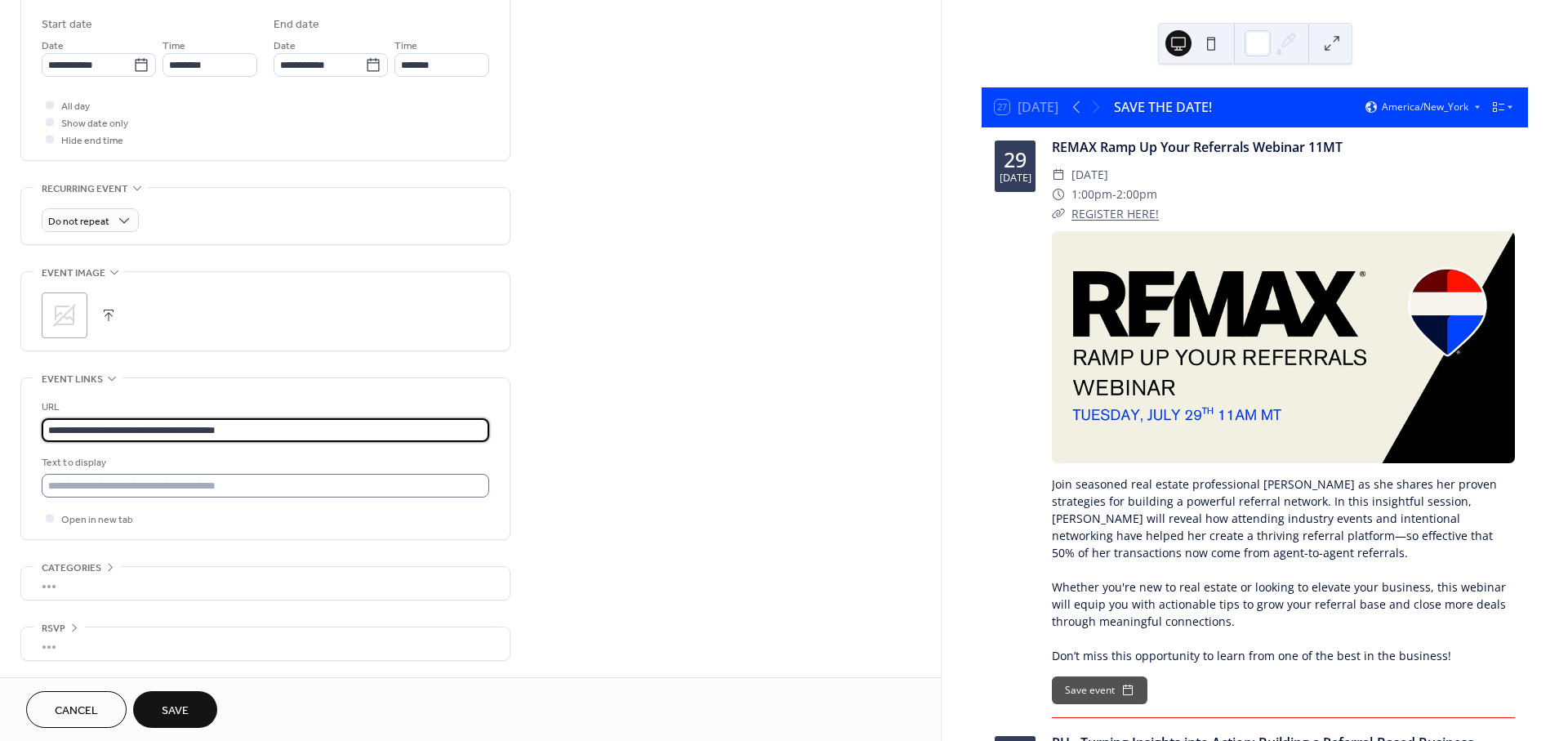 type on "**********" 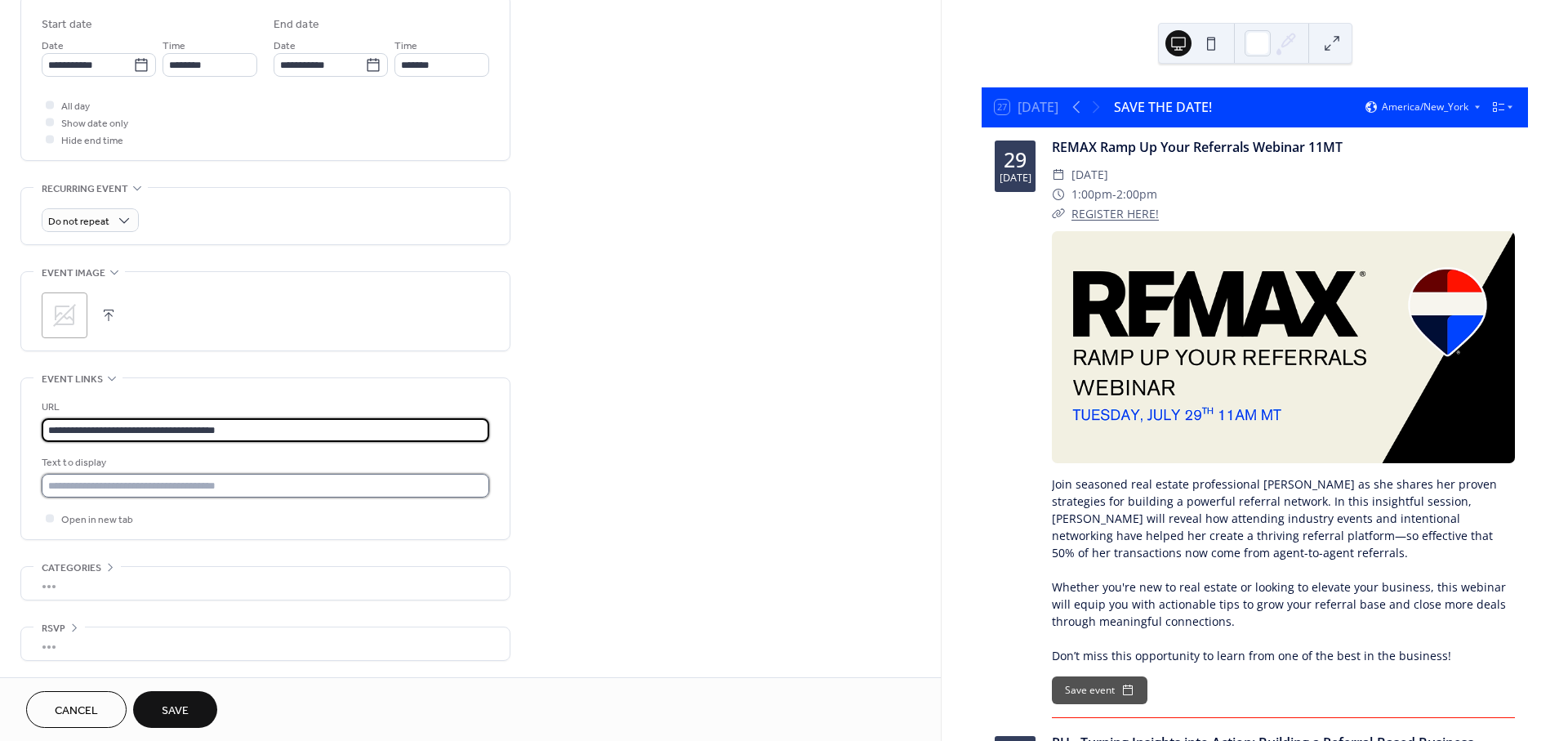 click at bounding box center [265, 485] 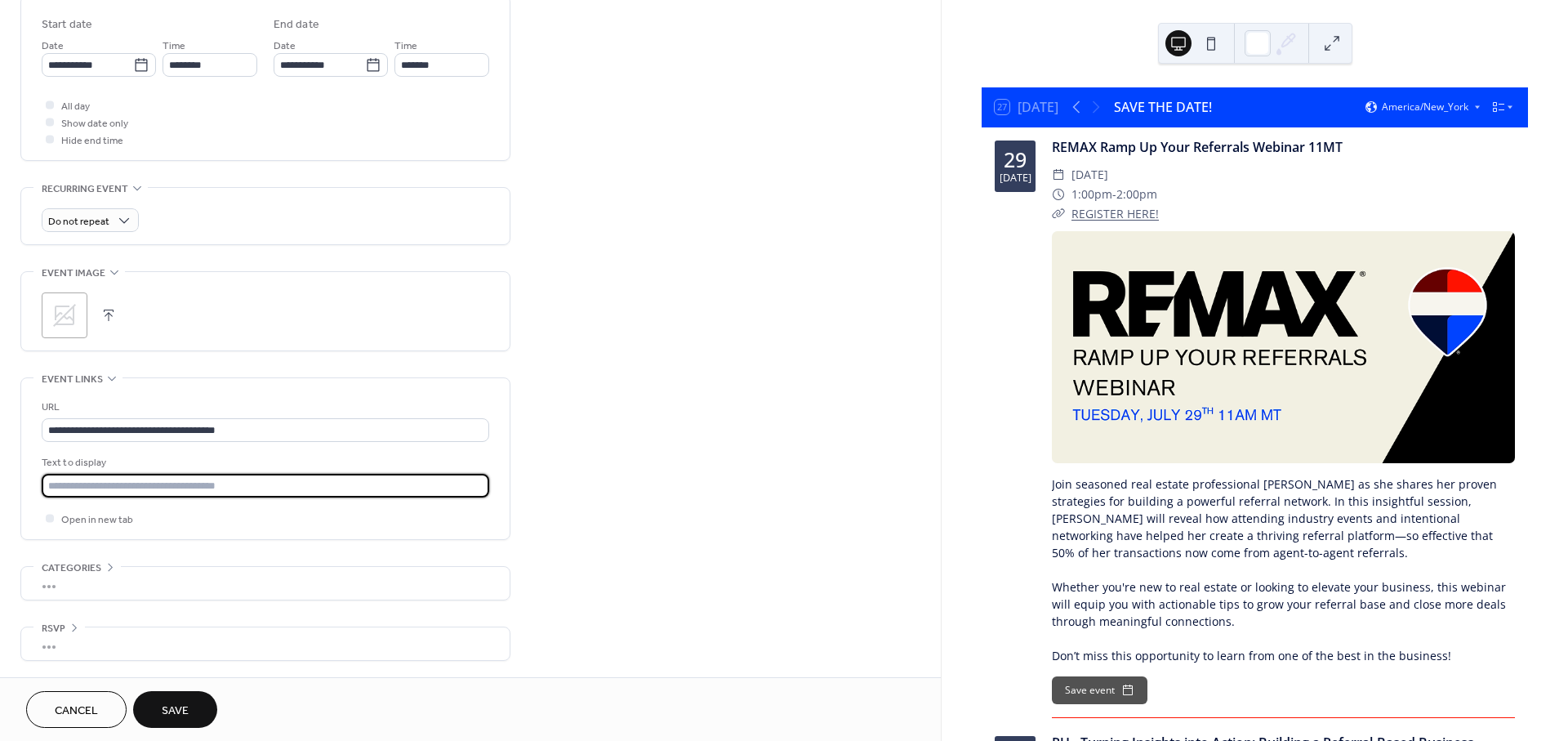 type on "**********" 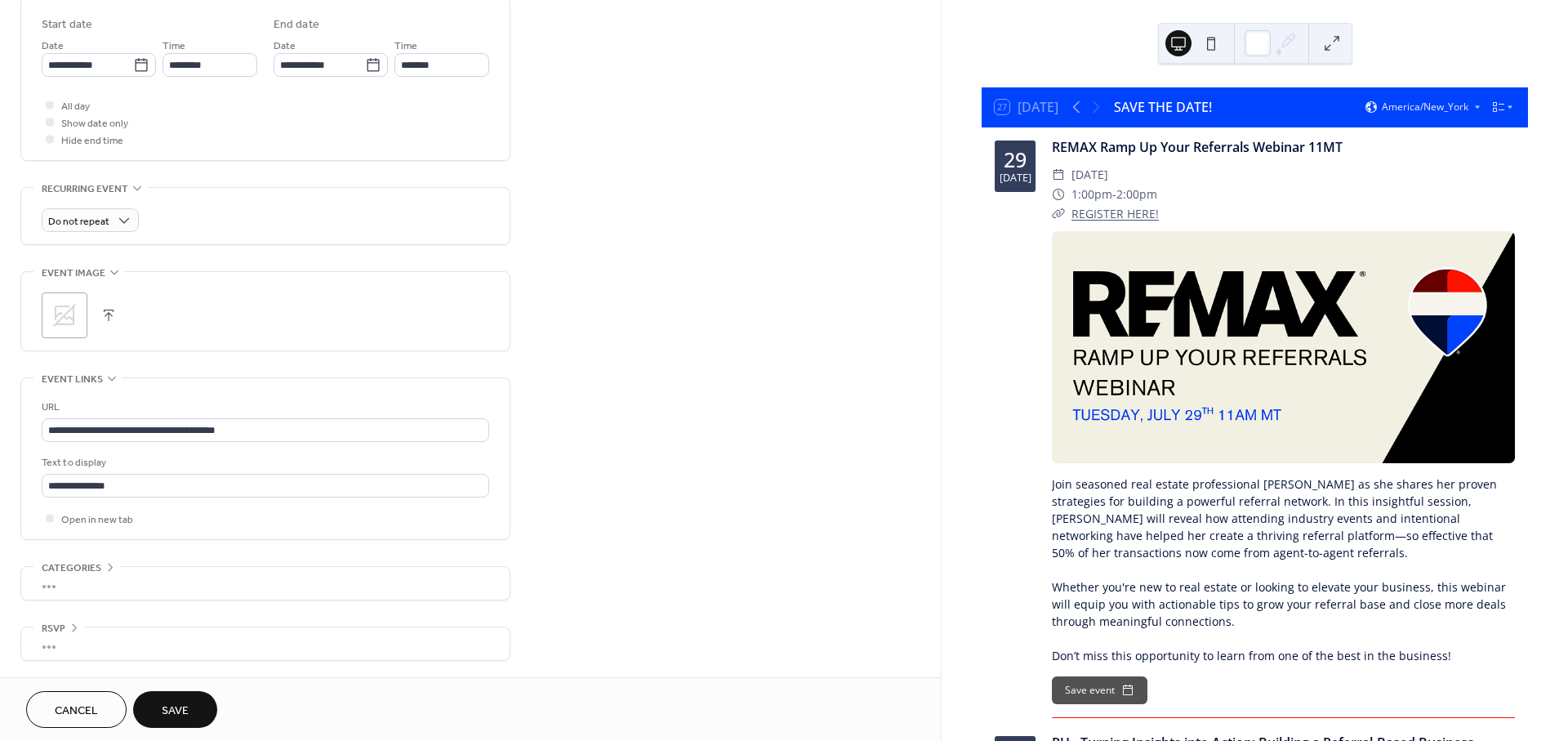 click at bounding box center [109, 315] 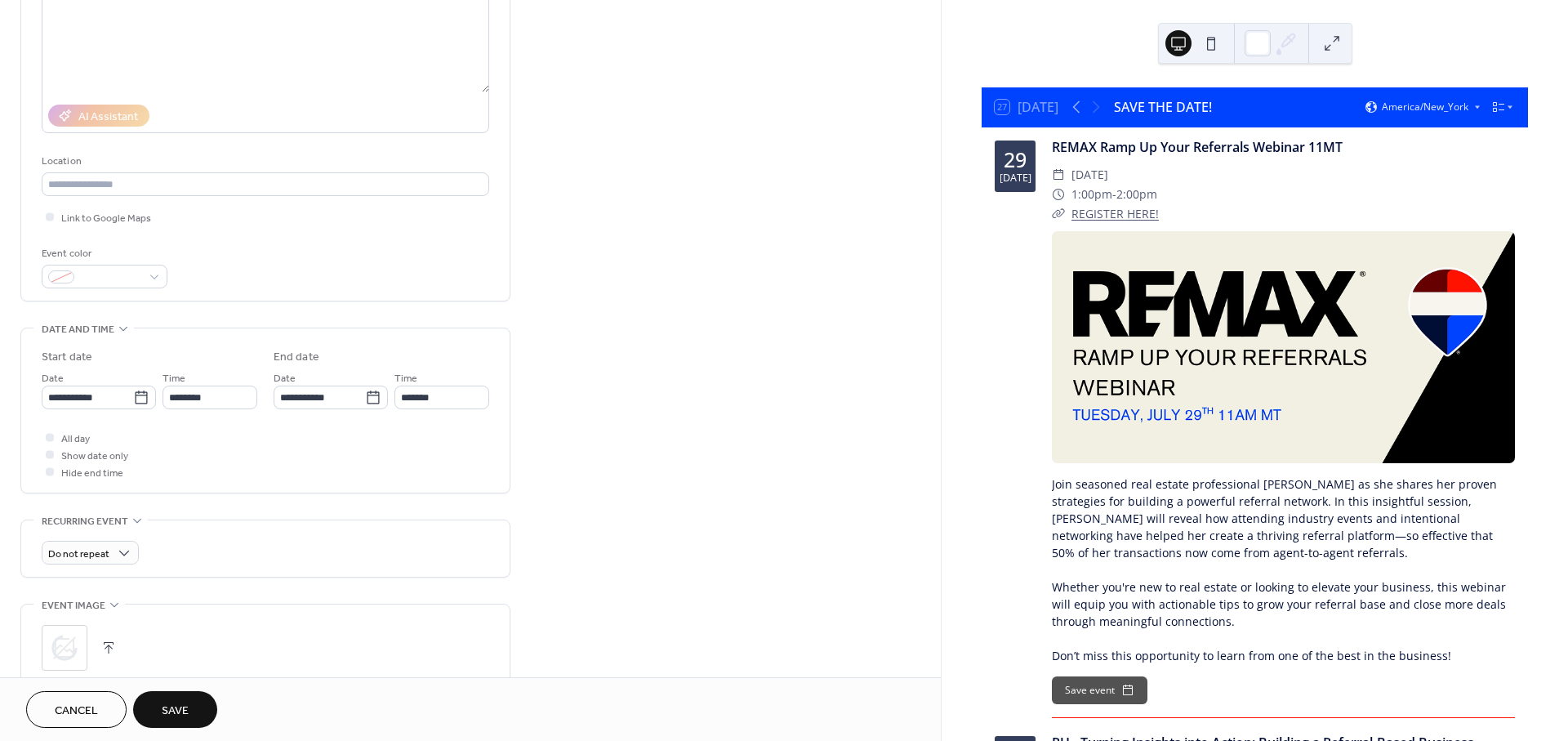 scroll, scrollTop: 177, scrollLeft: 0, axis: vertical 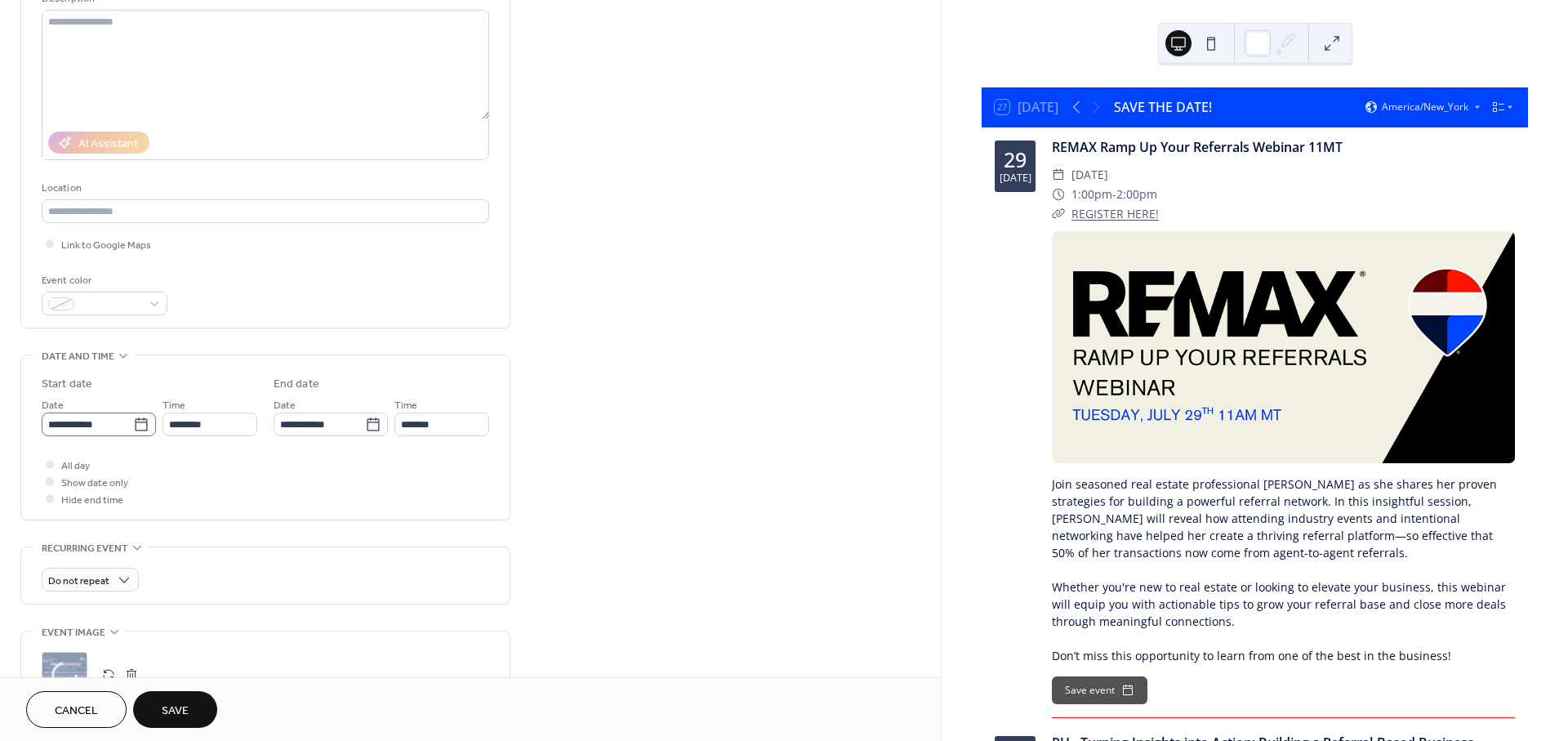 click 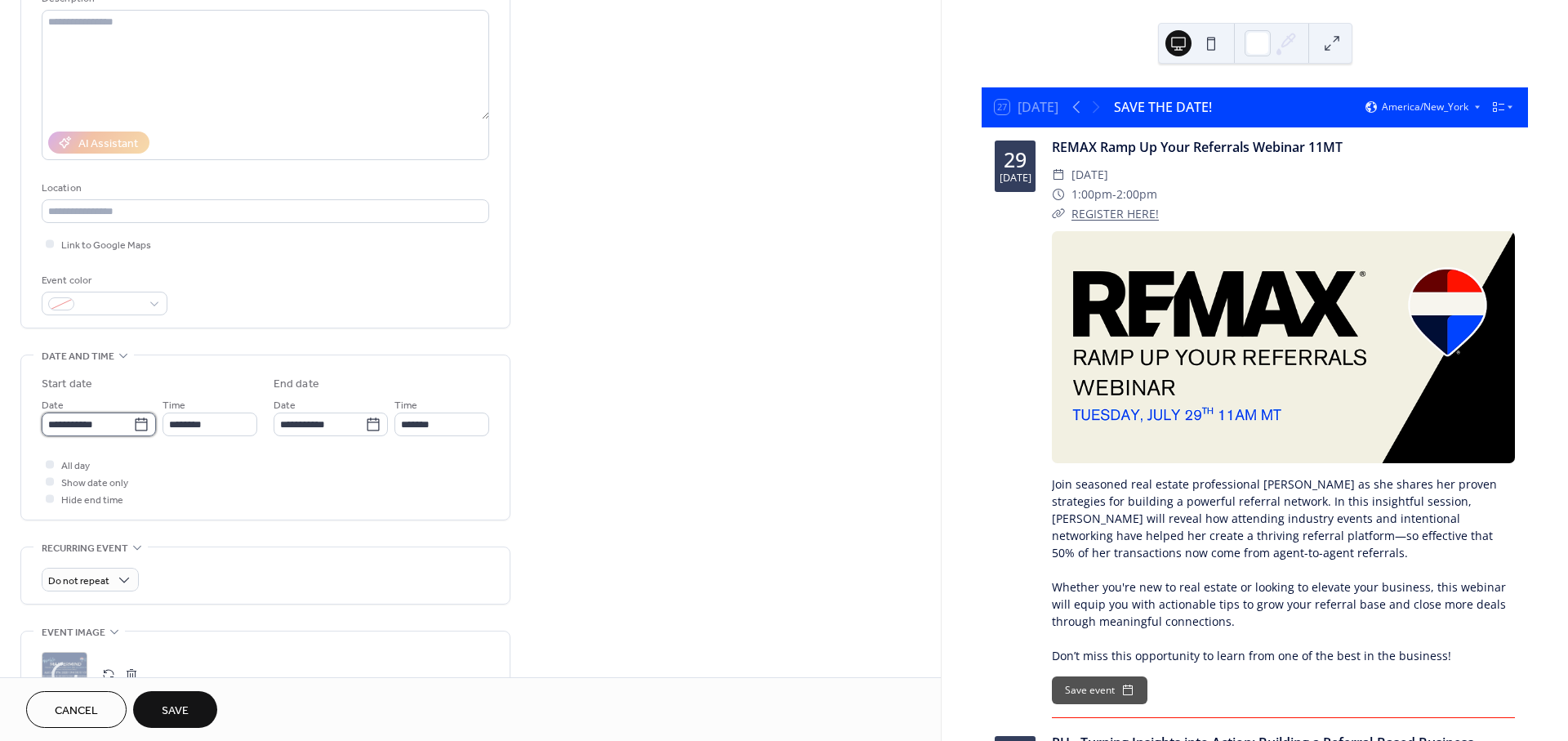 click on "**********" at bounding box center [87, 424] 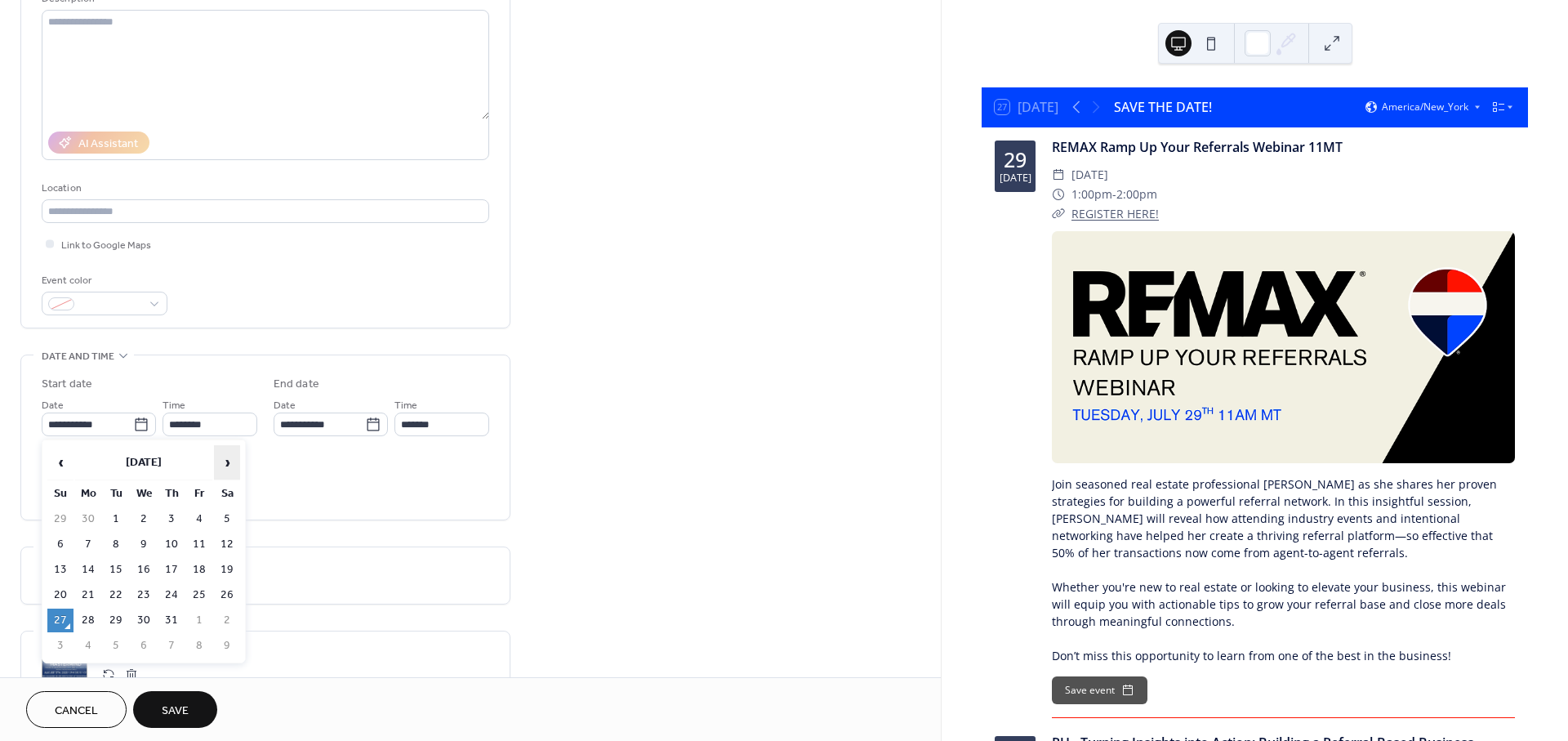click on "›" at bounding box center [227, 462] 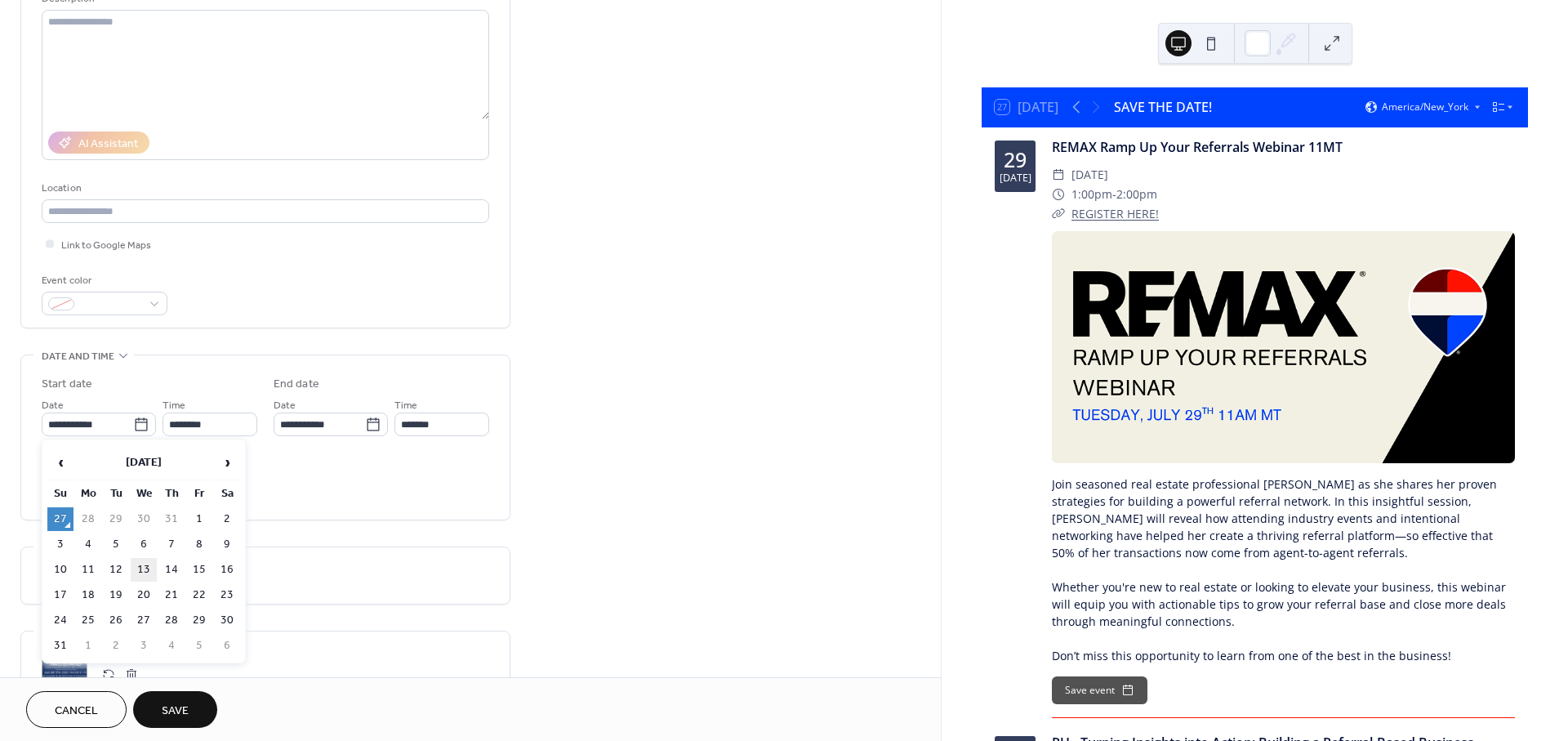 click on "13" at bounding box center (144, 569) 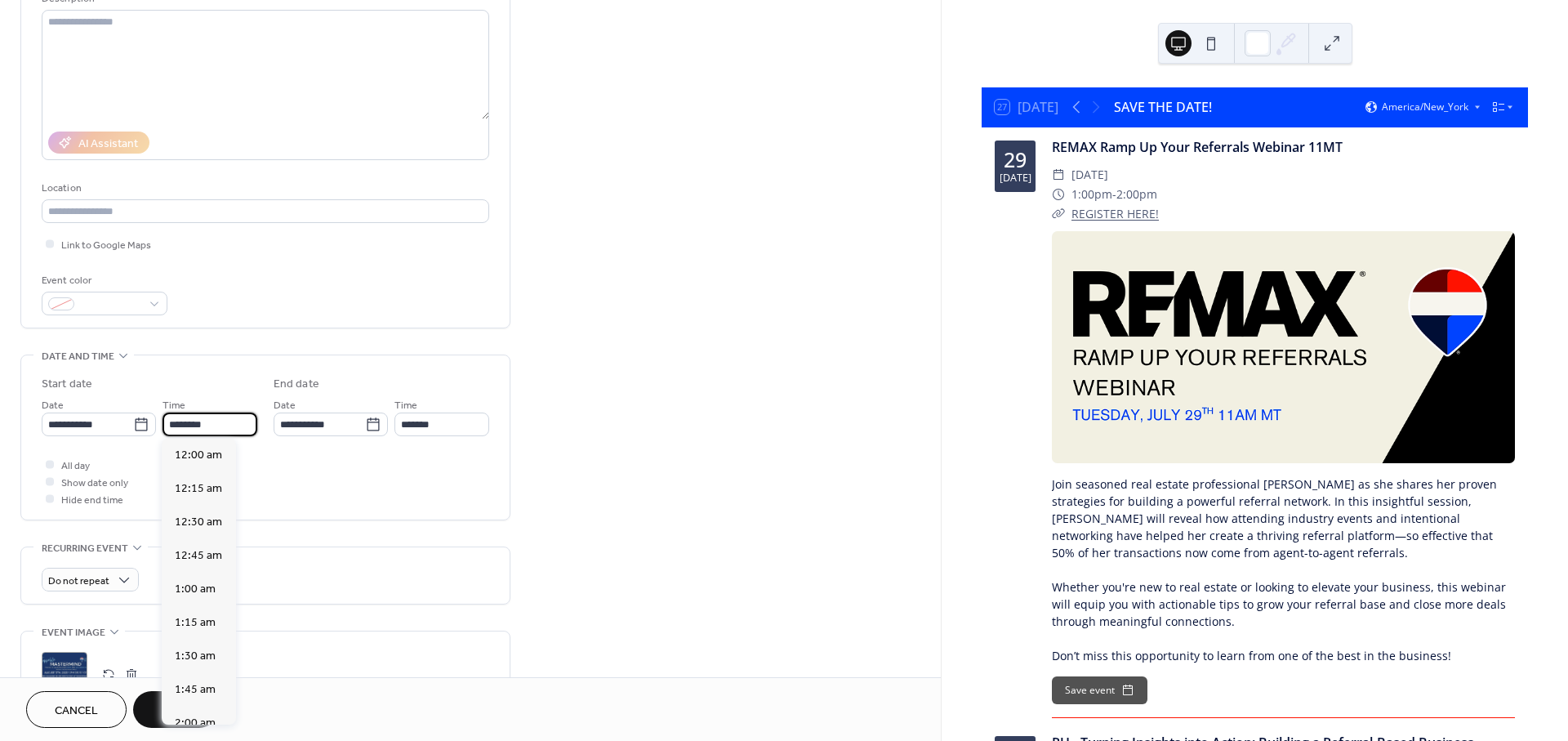 click on "********" at bounding box center [210, 424] 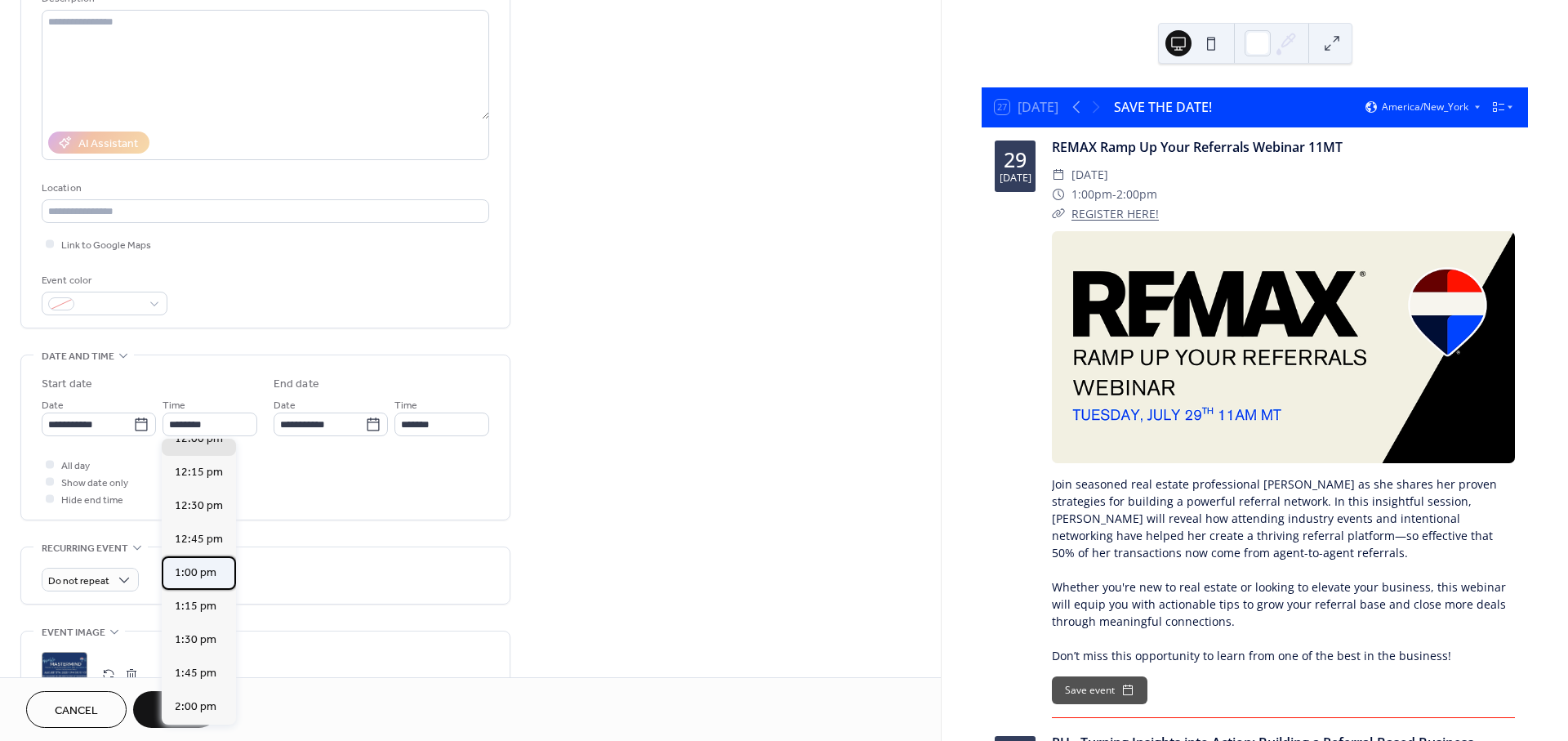 click on "1:00 pm" at bounding box center [195, 573] 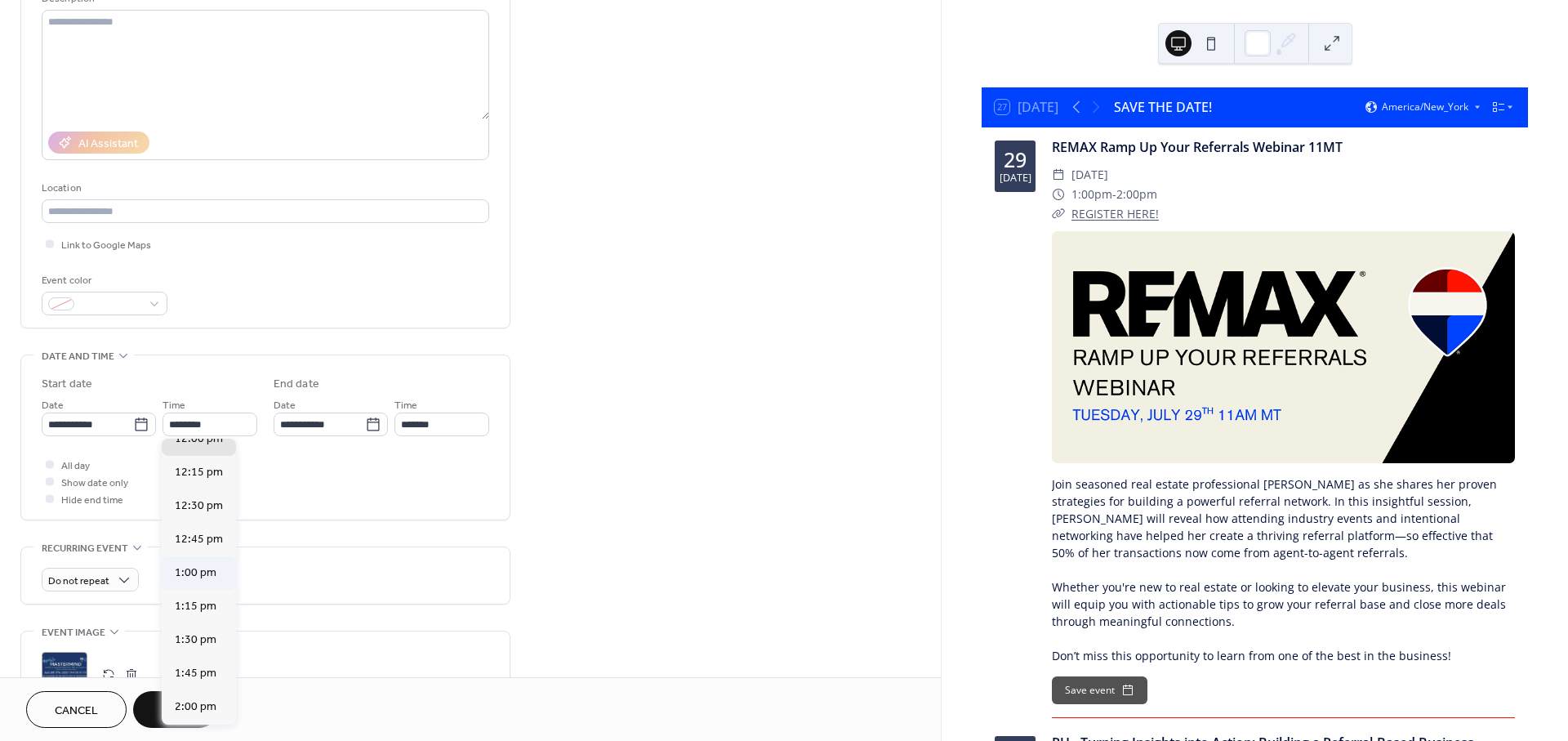 type on "*******" 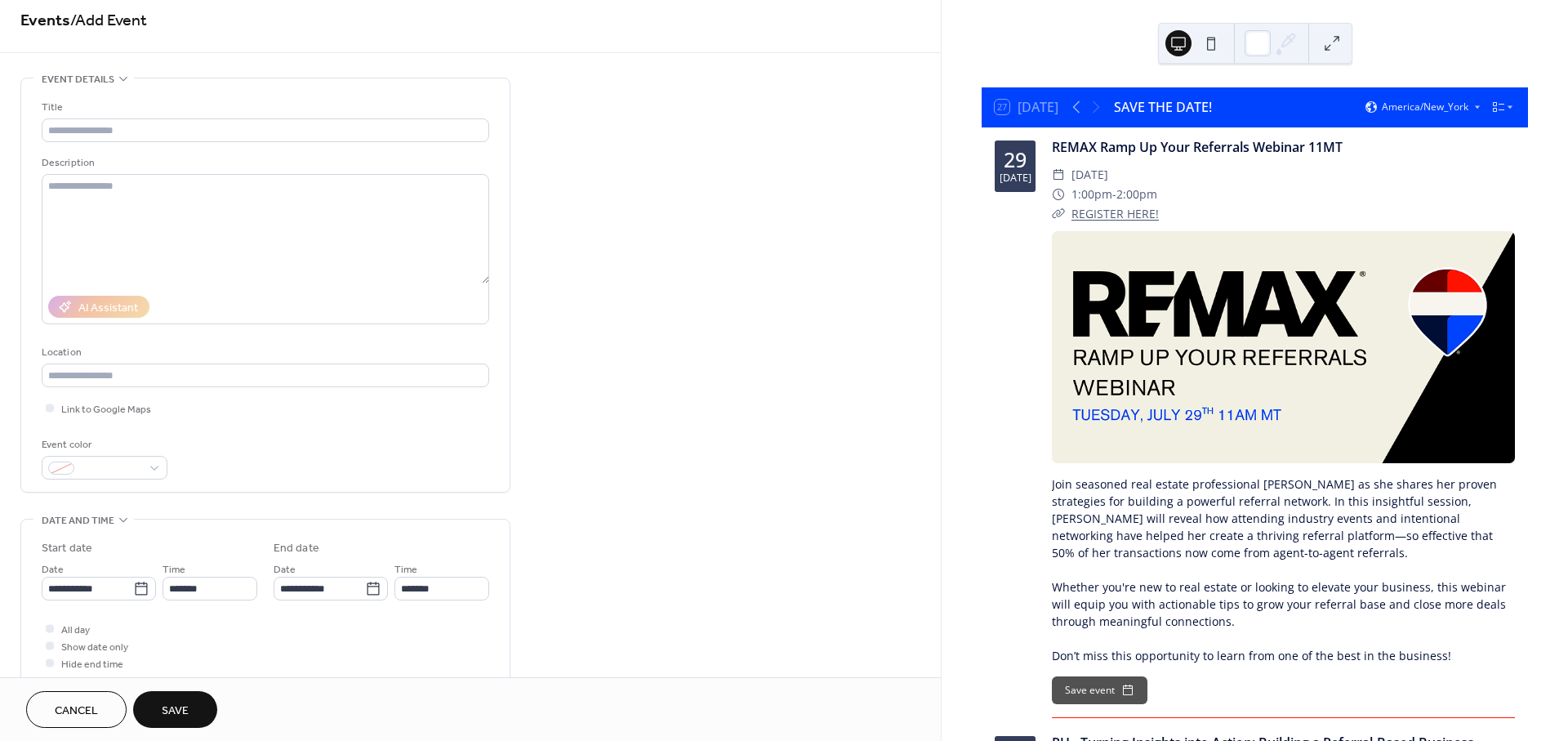 scroll, scrollTop: 0, scrollLeft: 0, axis: both 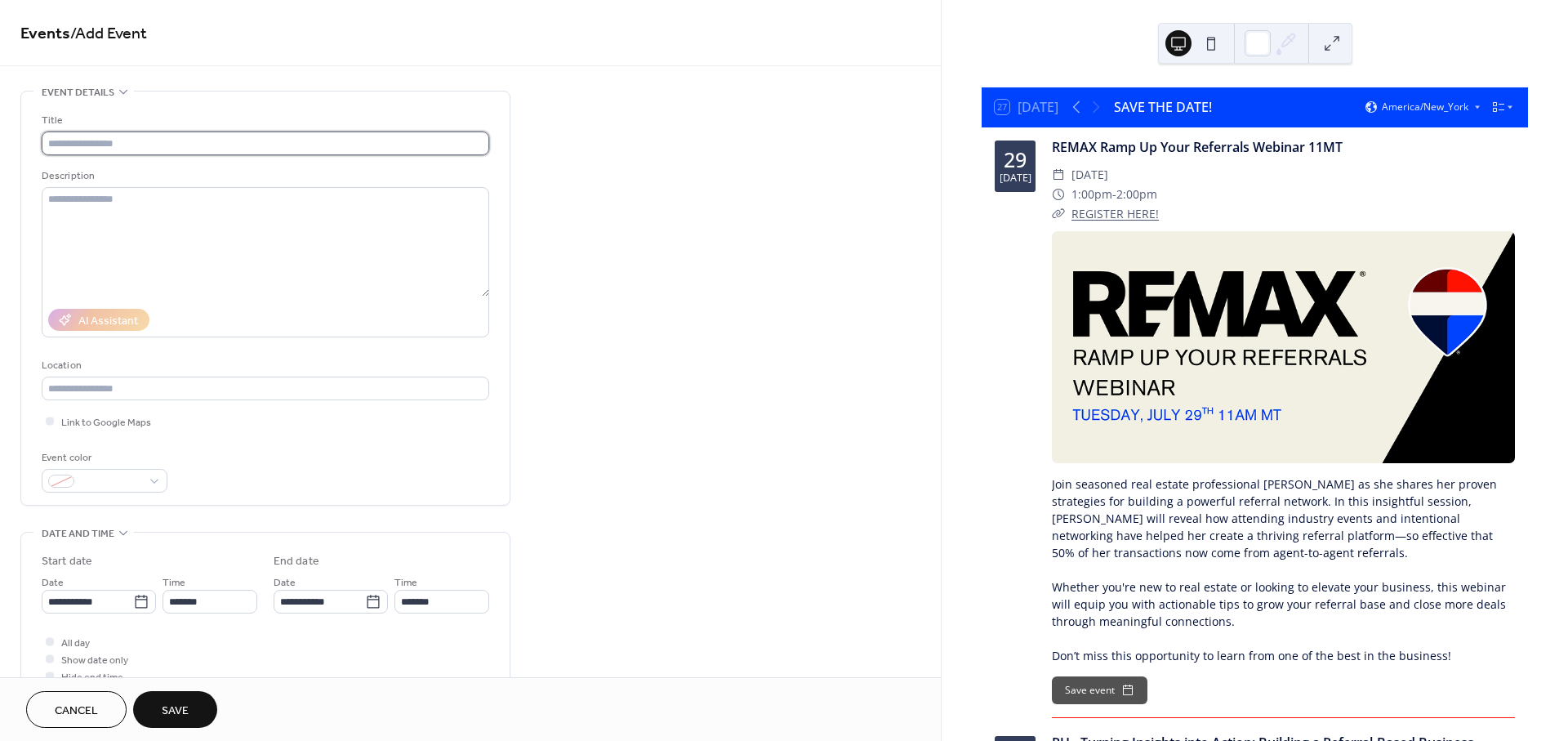 click at bounding box center (265, 143) 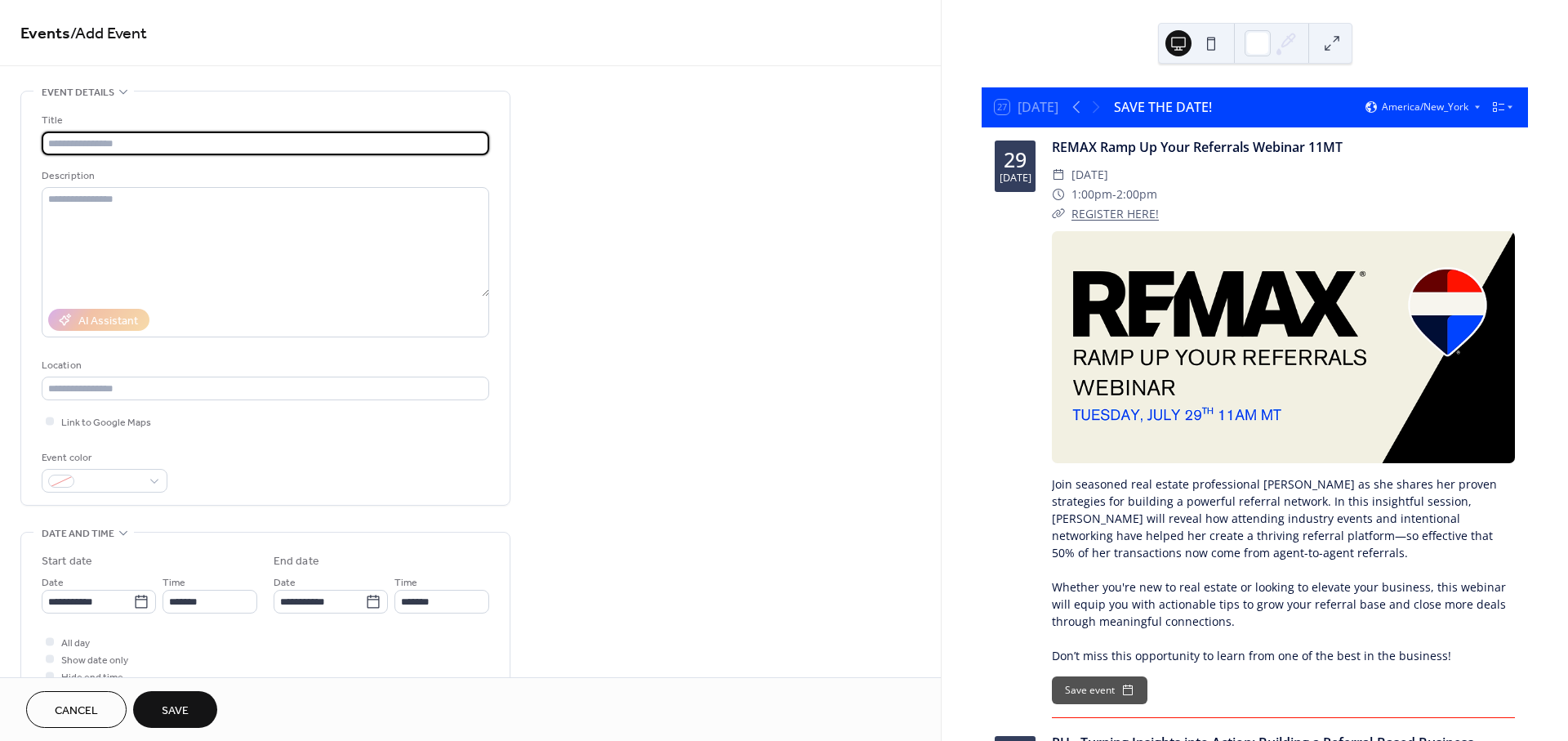 paste on "**********" 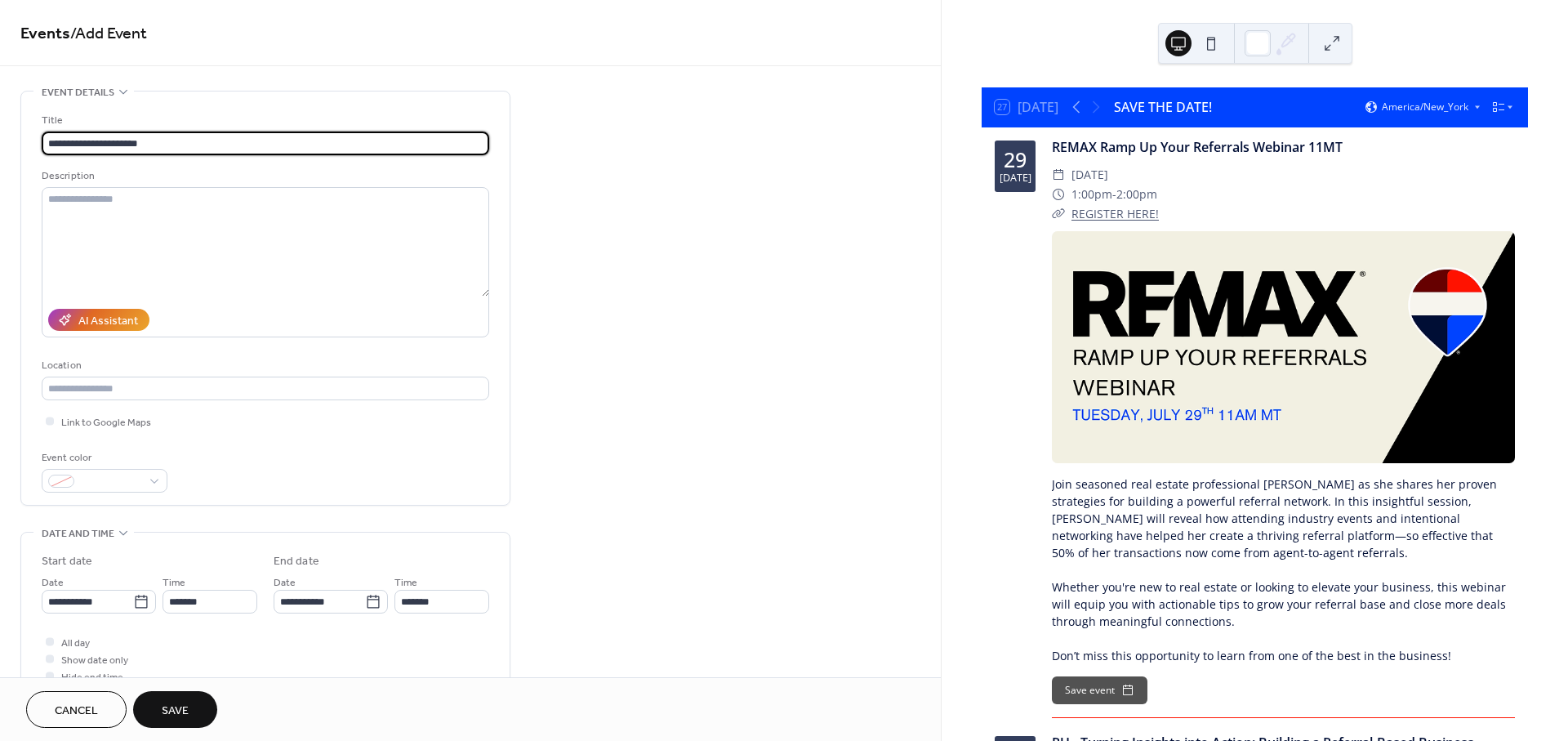 type on "**********" 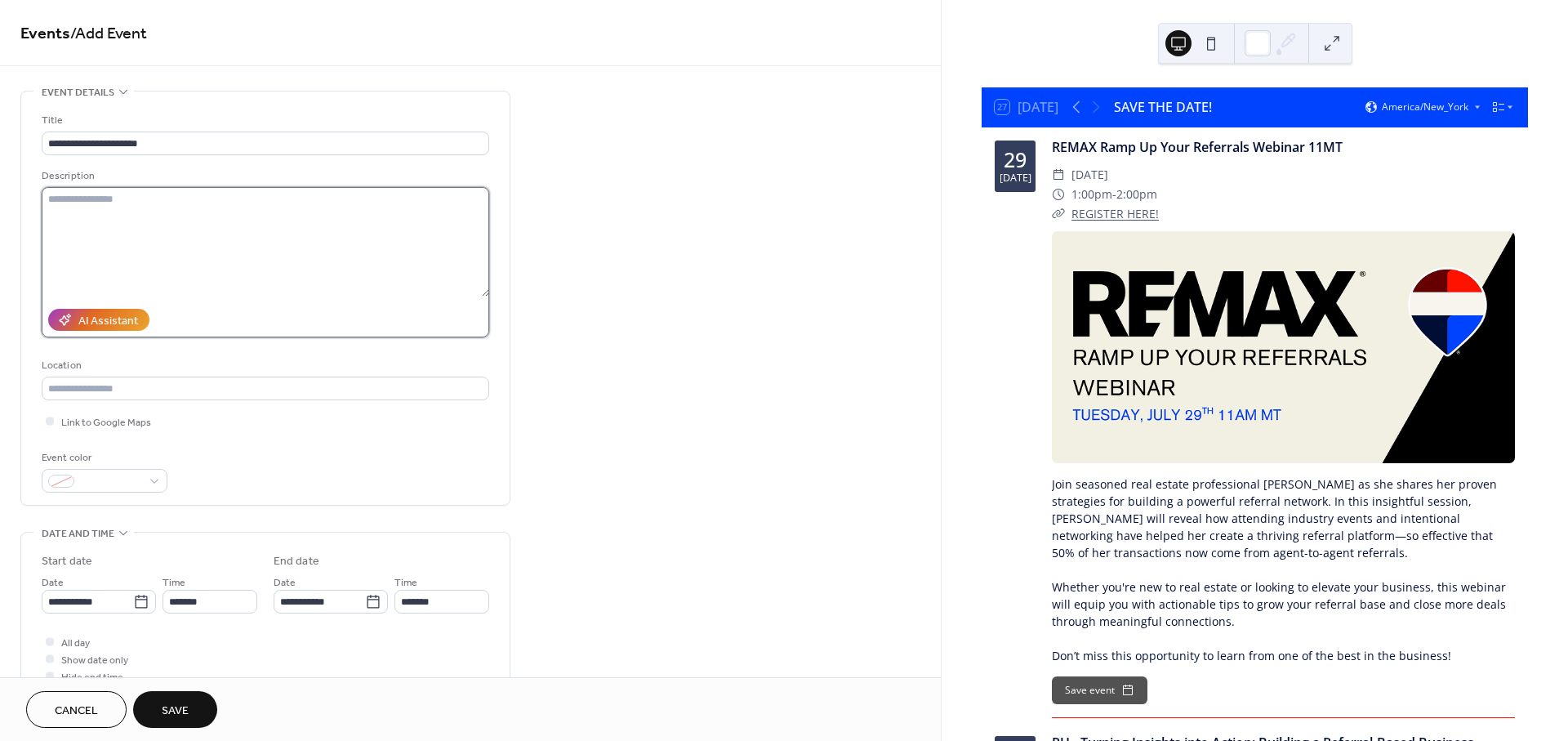 click at bounding box center [265, 242] 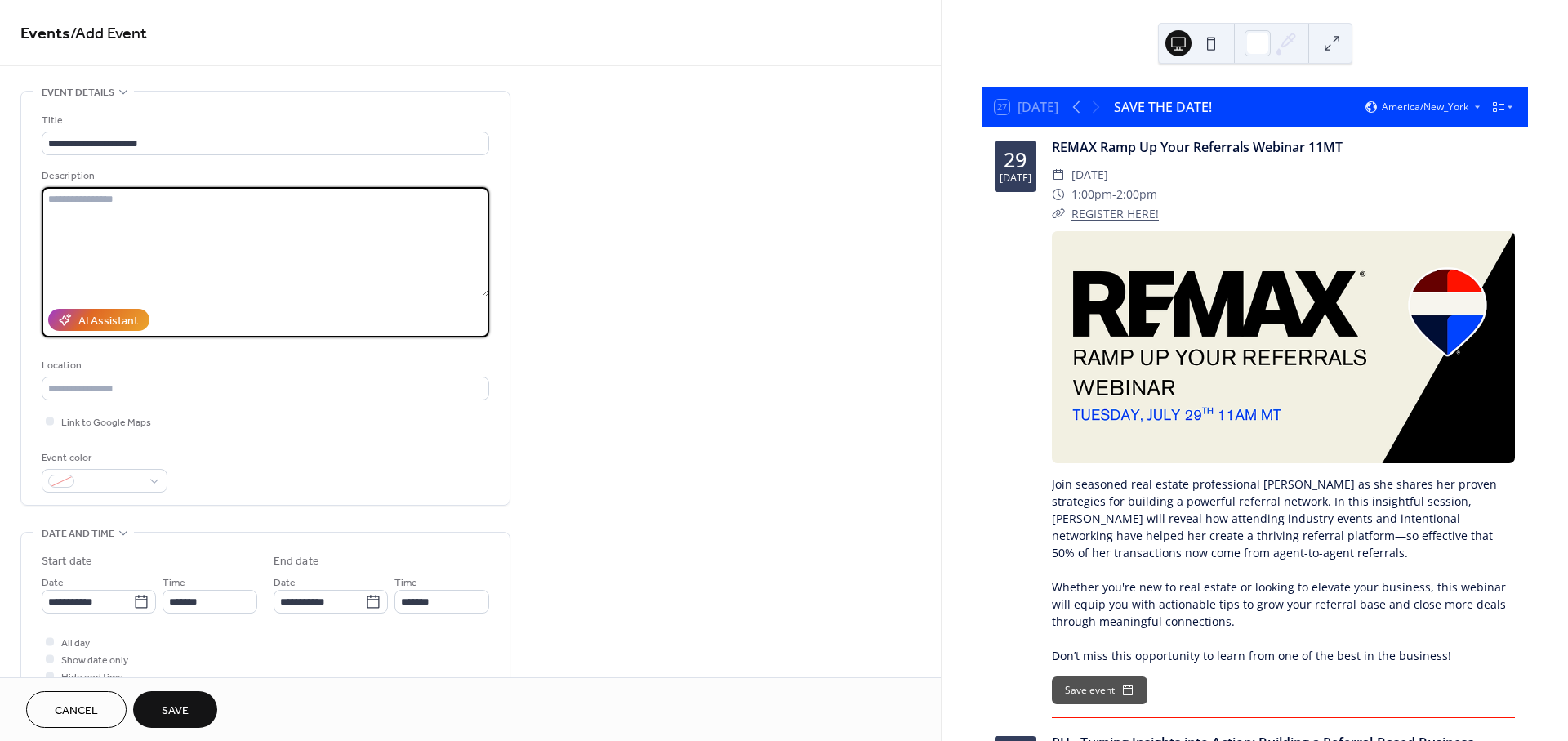 paste on "**********" 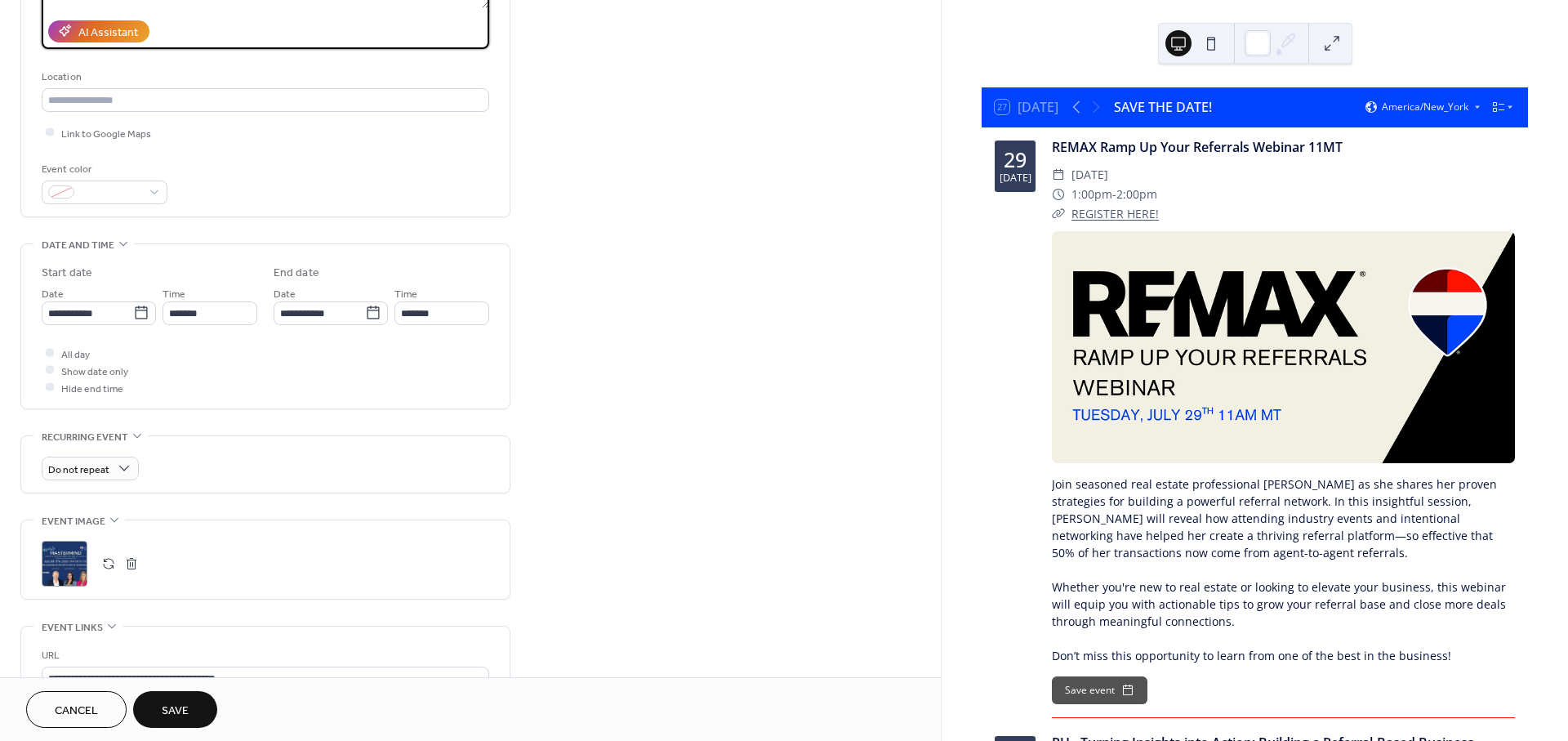 scroll, scrollTop: 453, scrollLeft: 0, axis: vertical 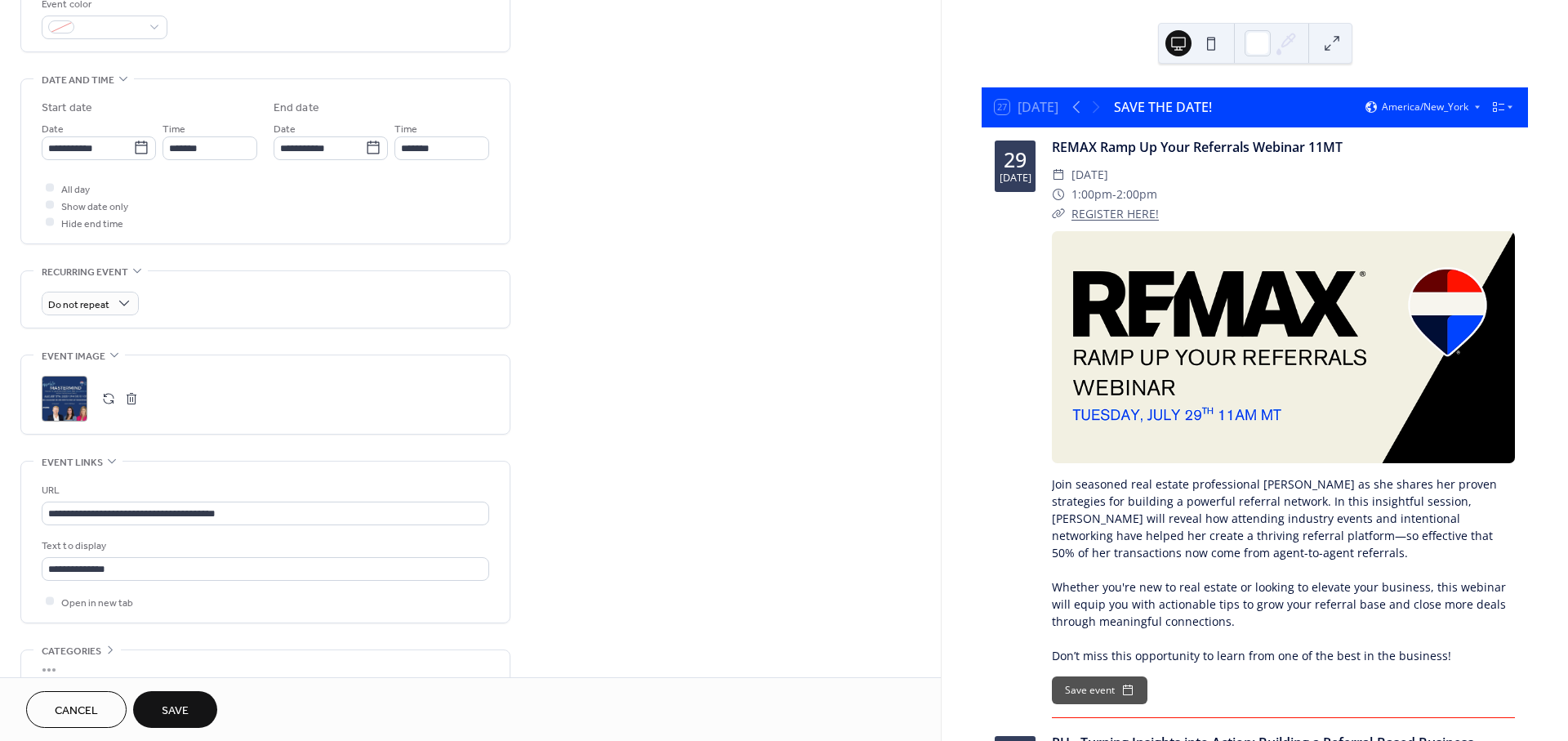 type on "**********" 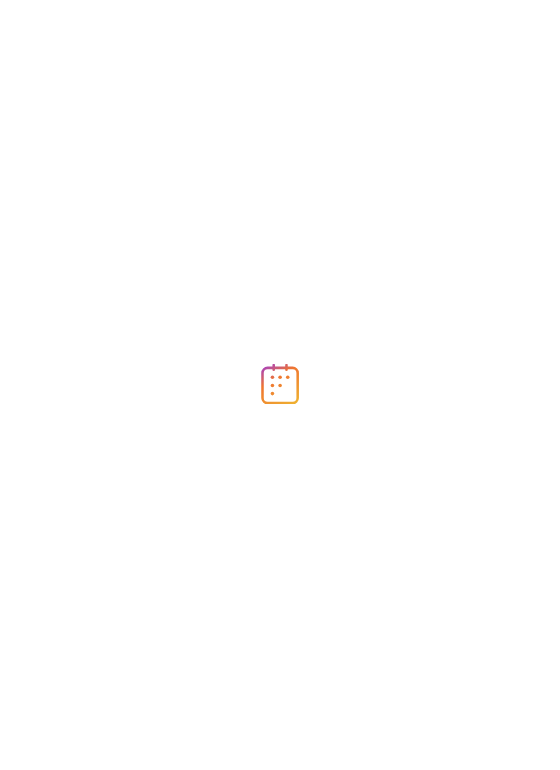 scroll, scrollTop: 0, scrollLeft: 0, axis: both 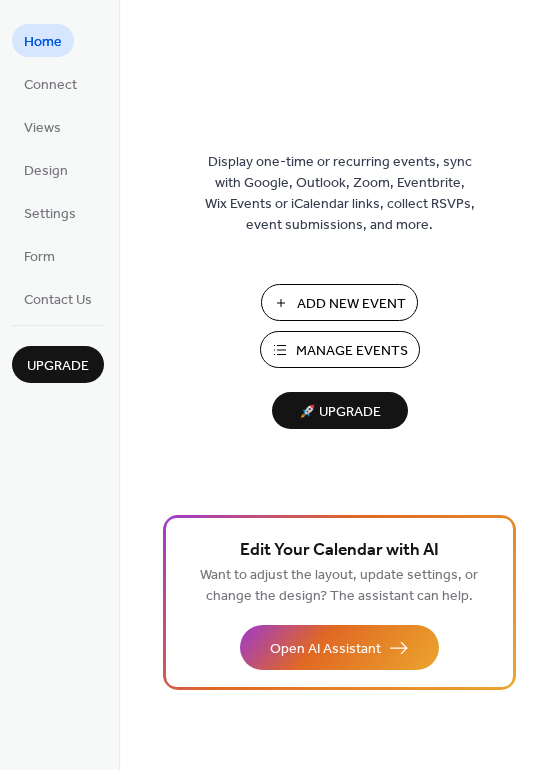 click on "Add New Event" at bounding box center [351, 304] 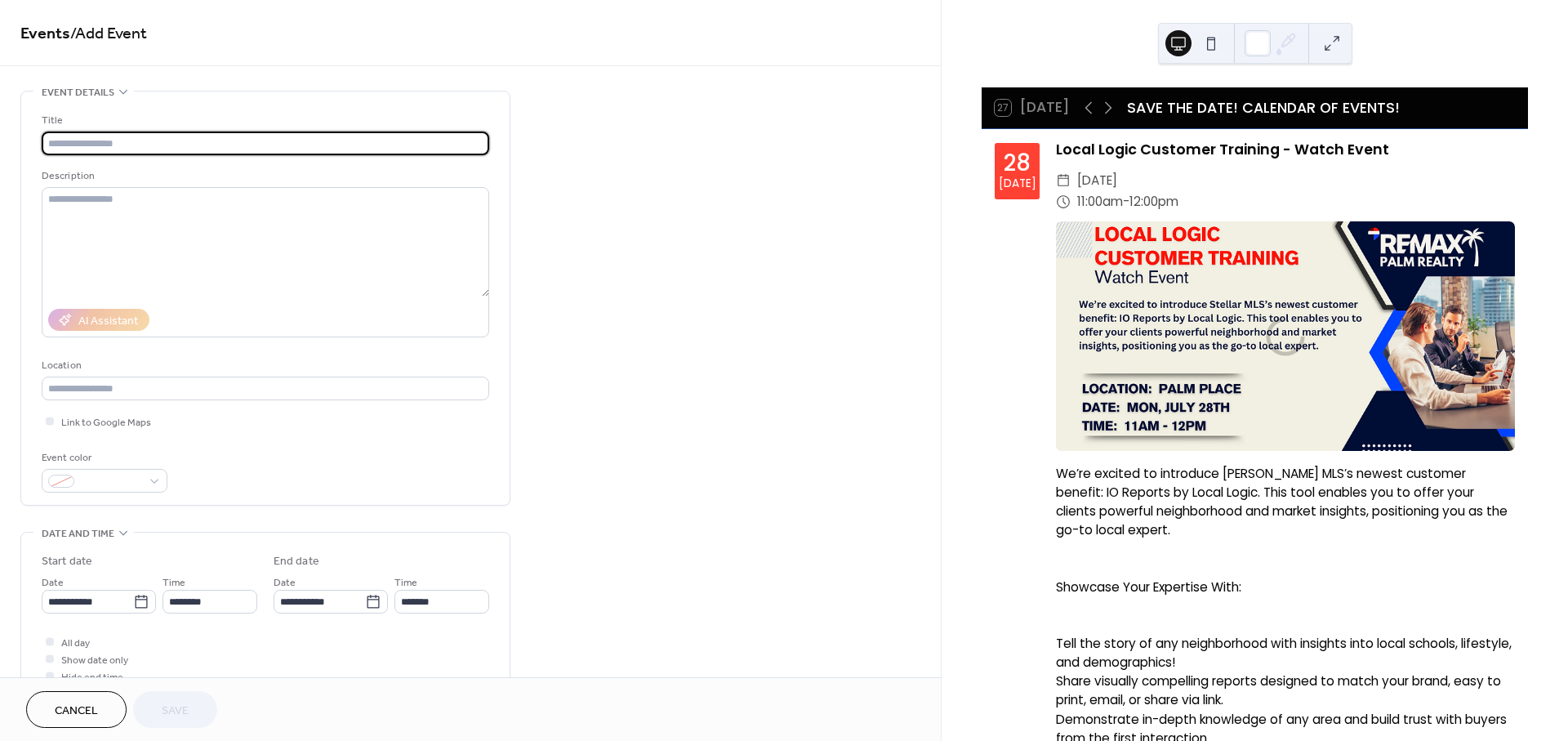 scroll, scrollTop: 0, scrollLeft: 0, axis: both 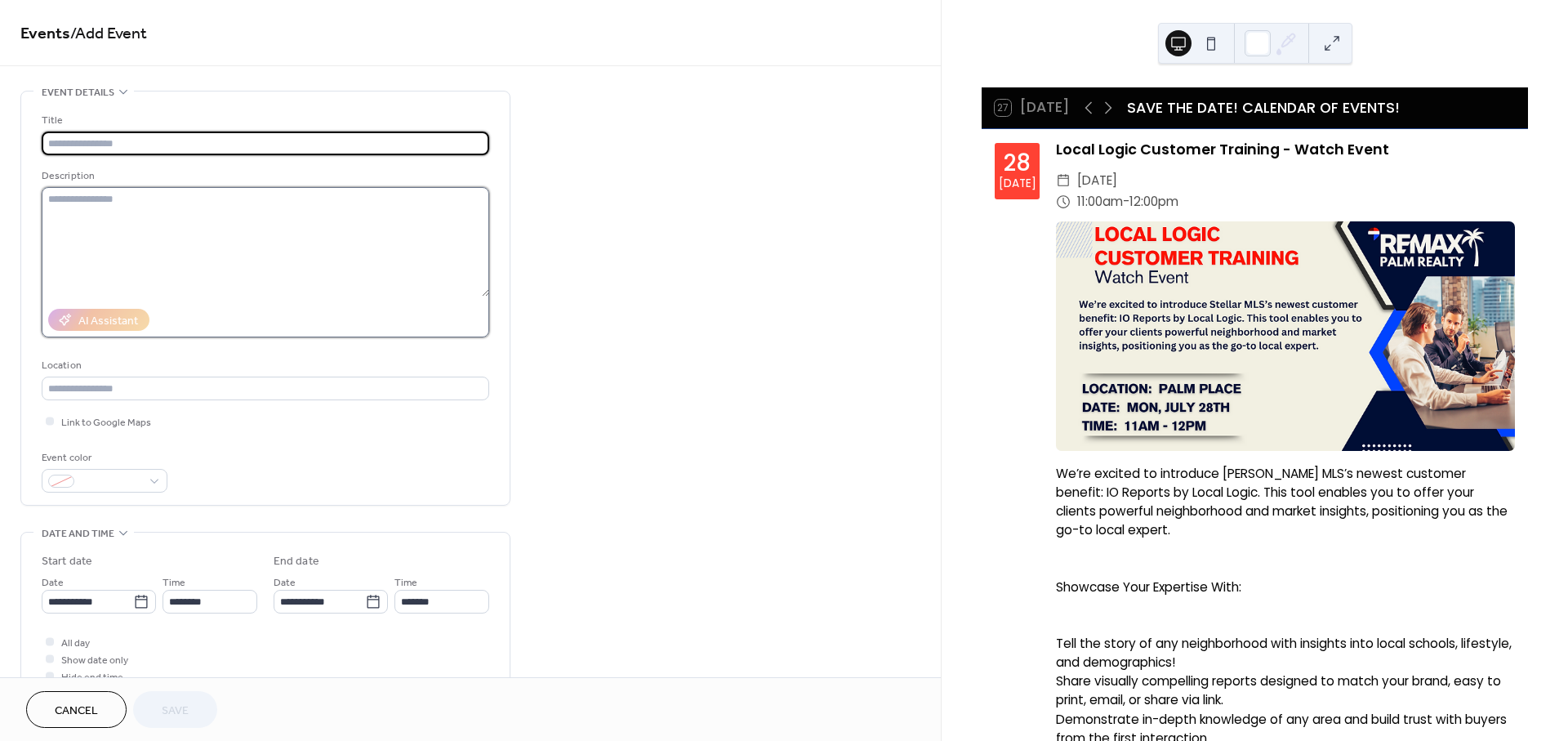 click at bounding box center (265, 242) 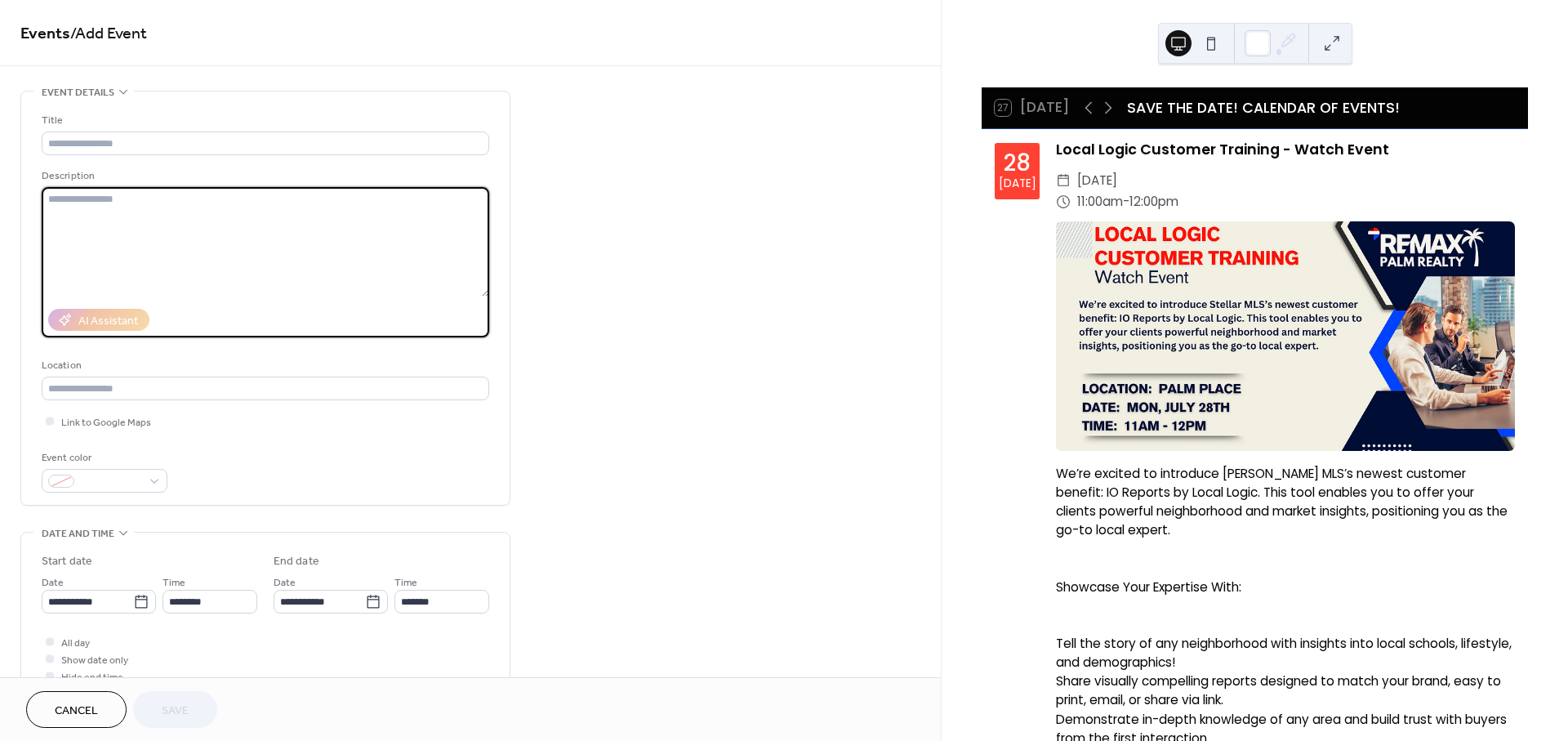 paste on "**********" 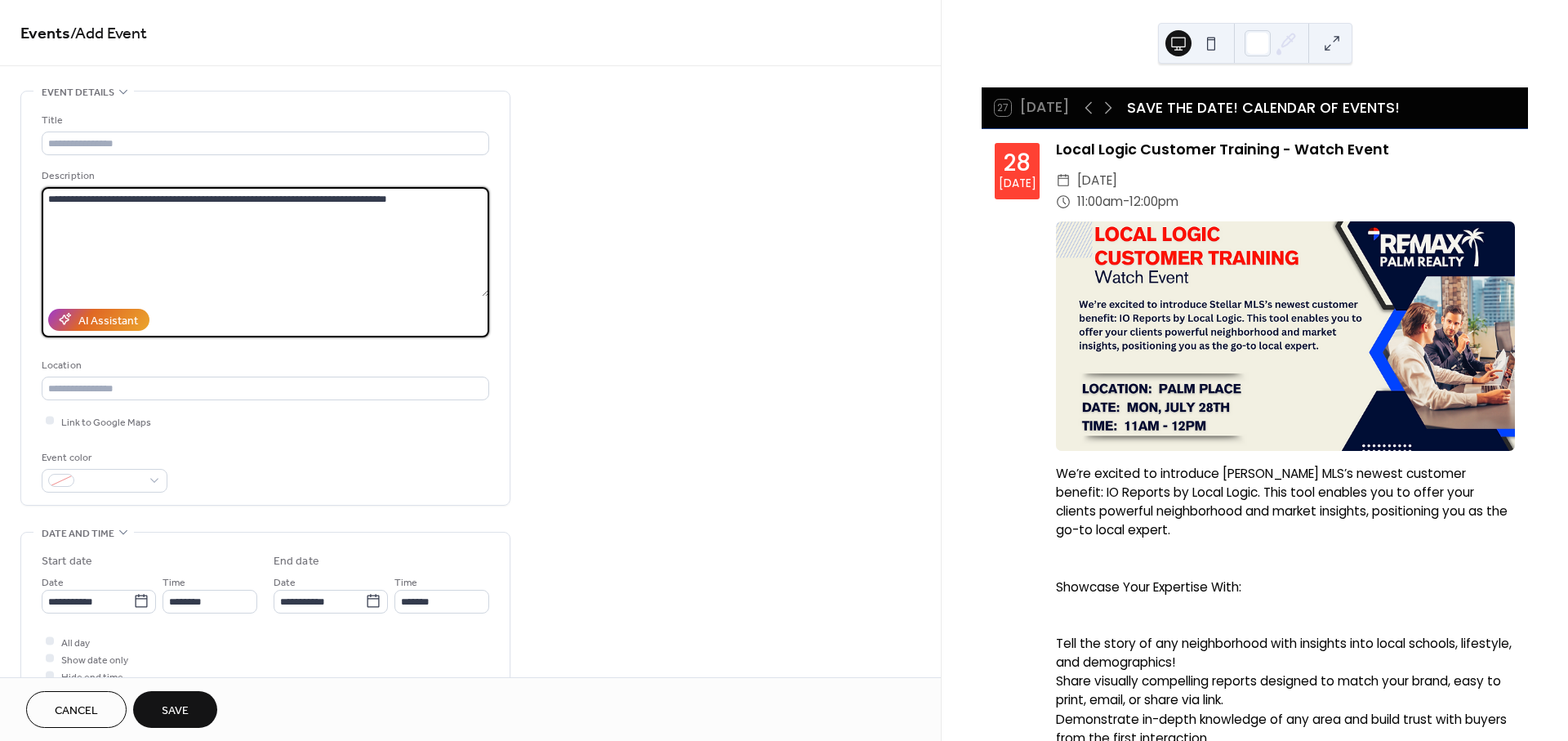 type on "**********" 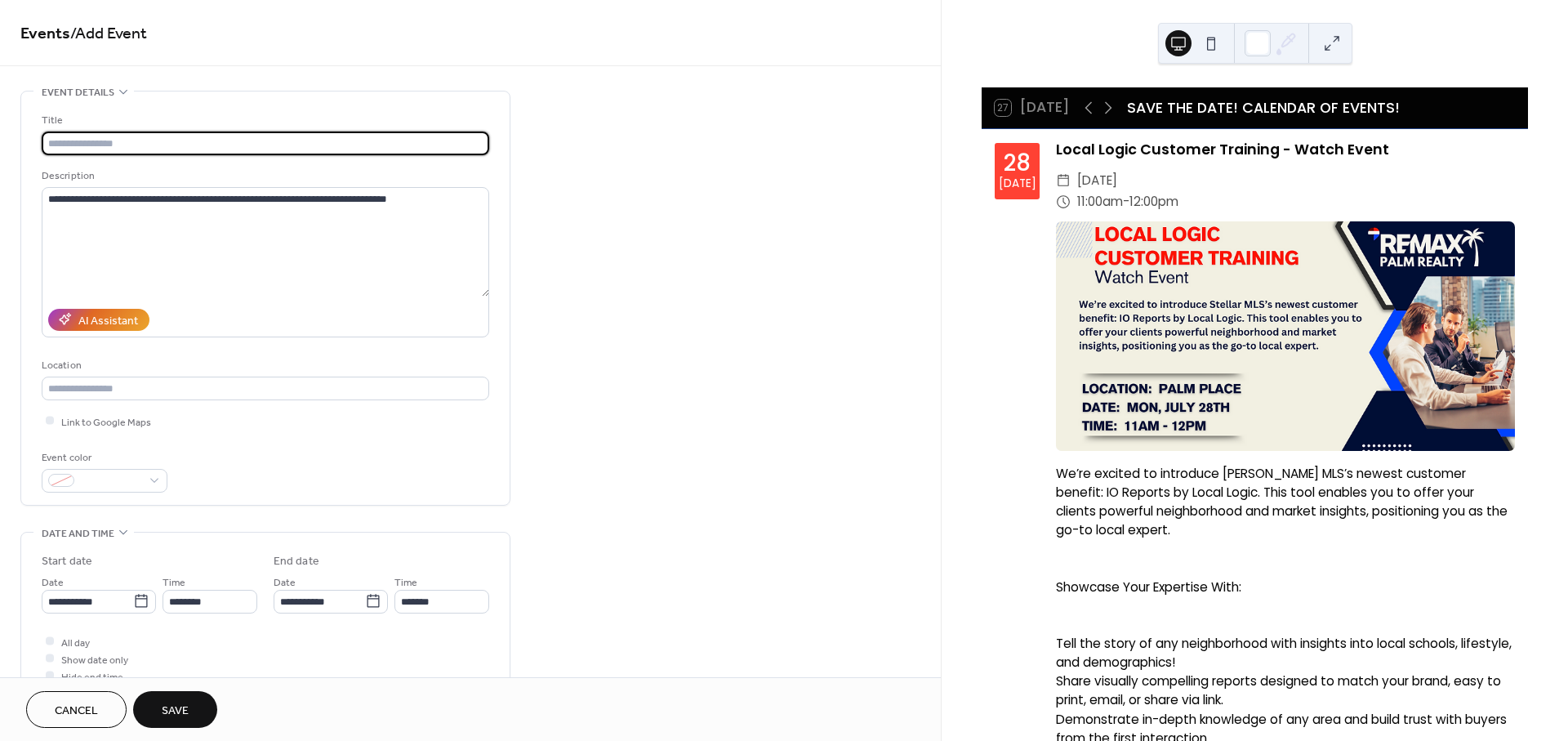 click at bounding box center (265, 143) 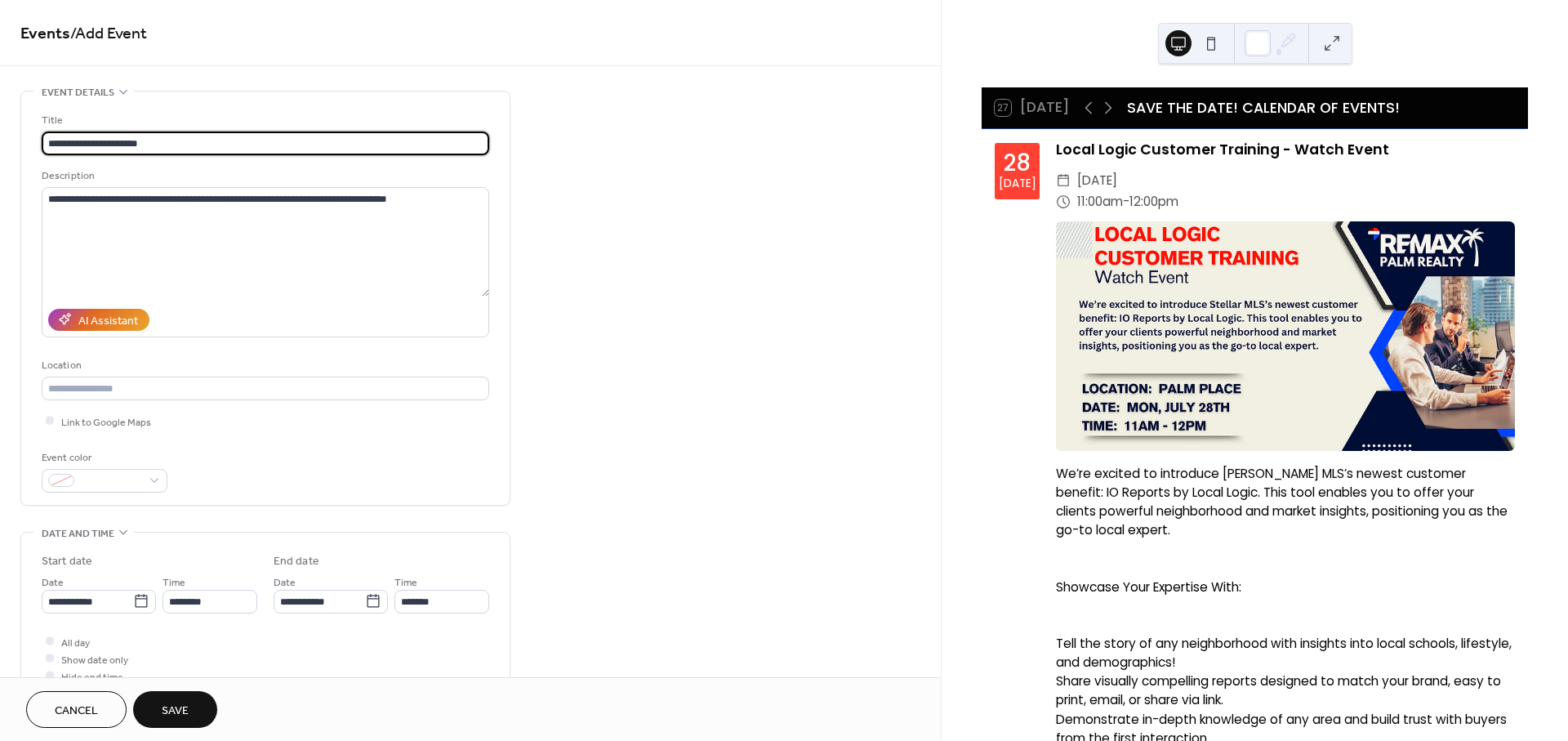 type on "**********" 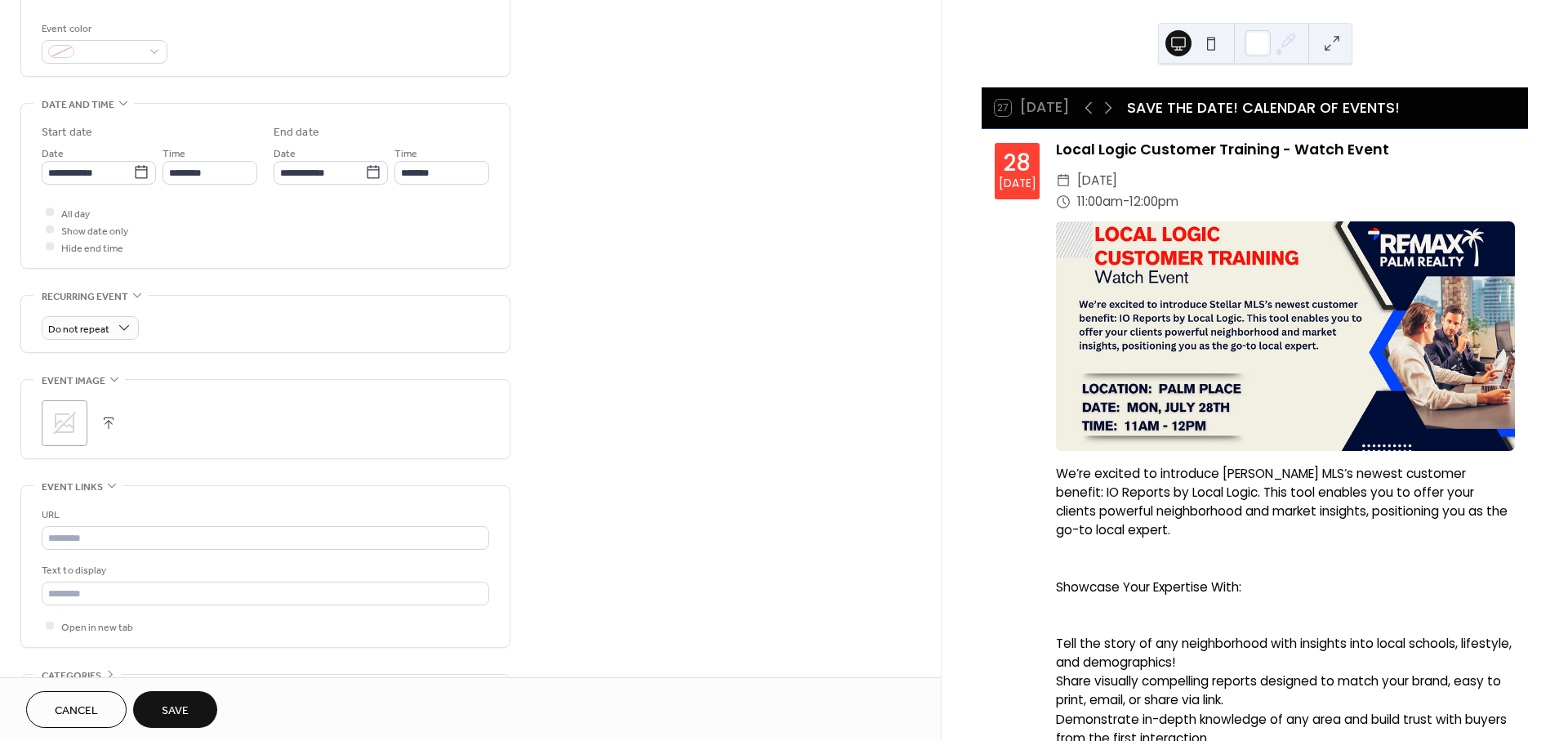 scroll, scrollTop: 453, scrollLeft: 0, axis: vertical 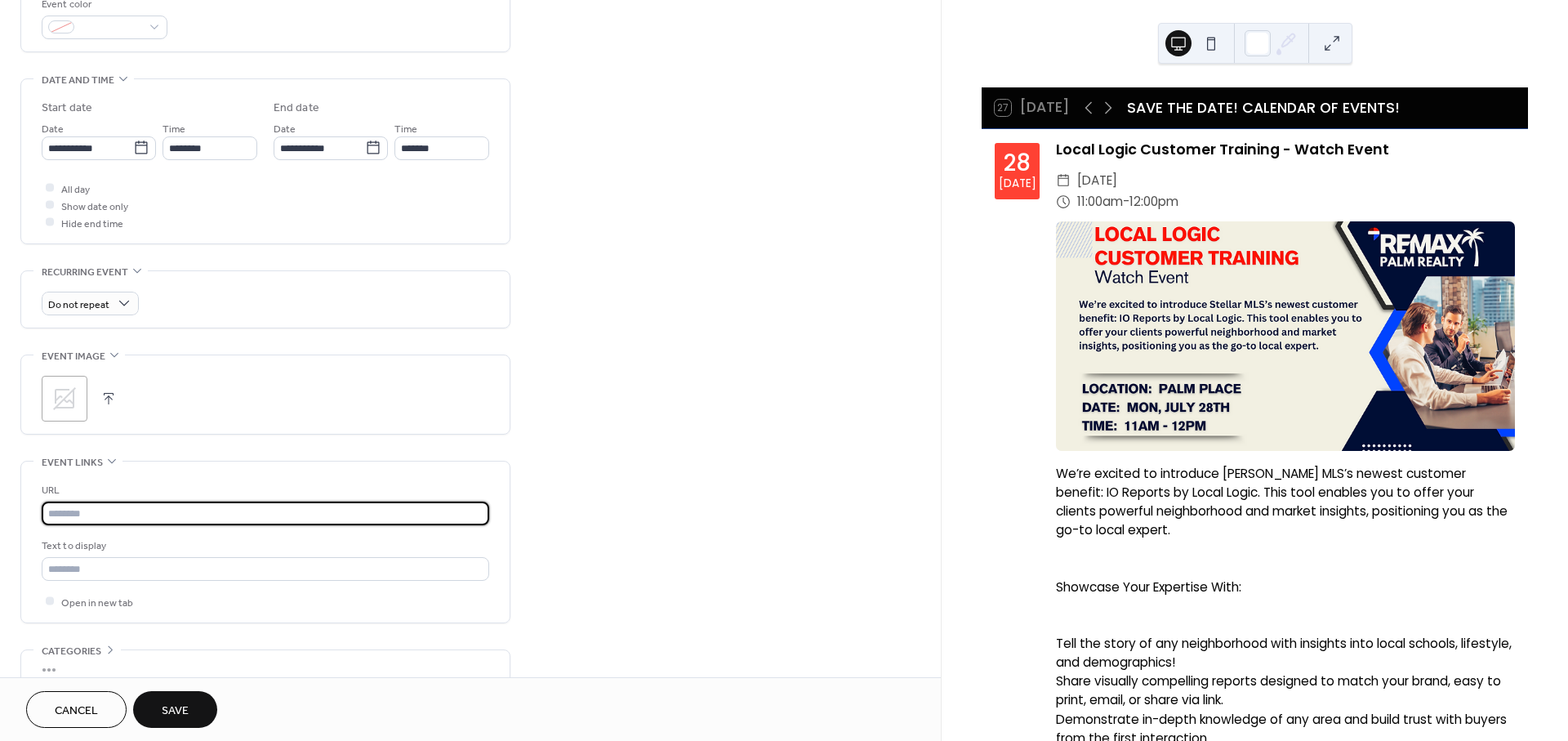 click at bounding box center [265, 513] 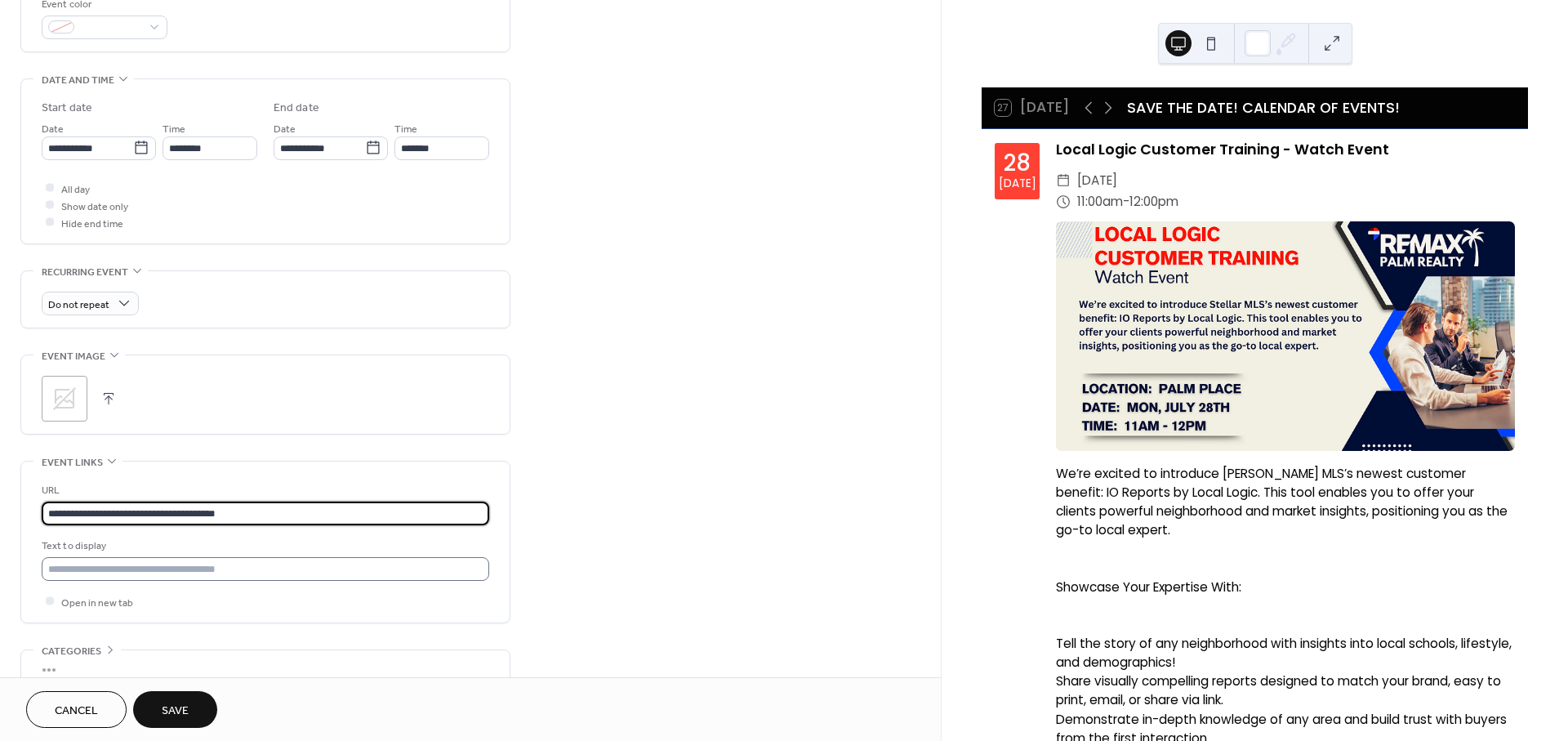type on "**********" 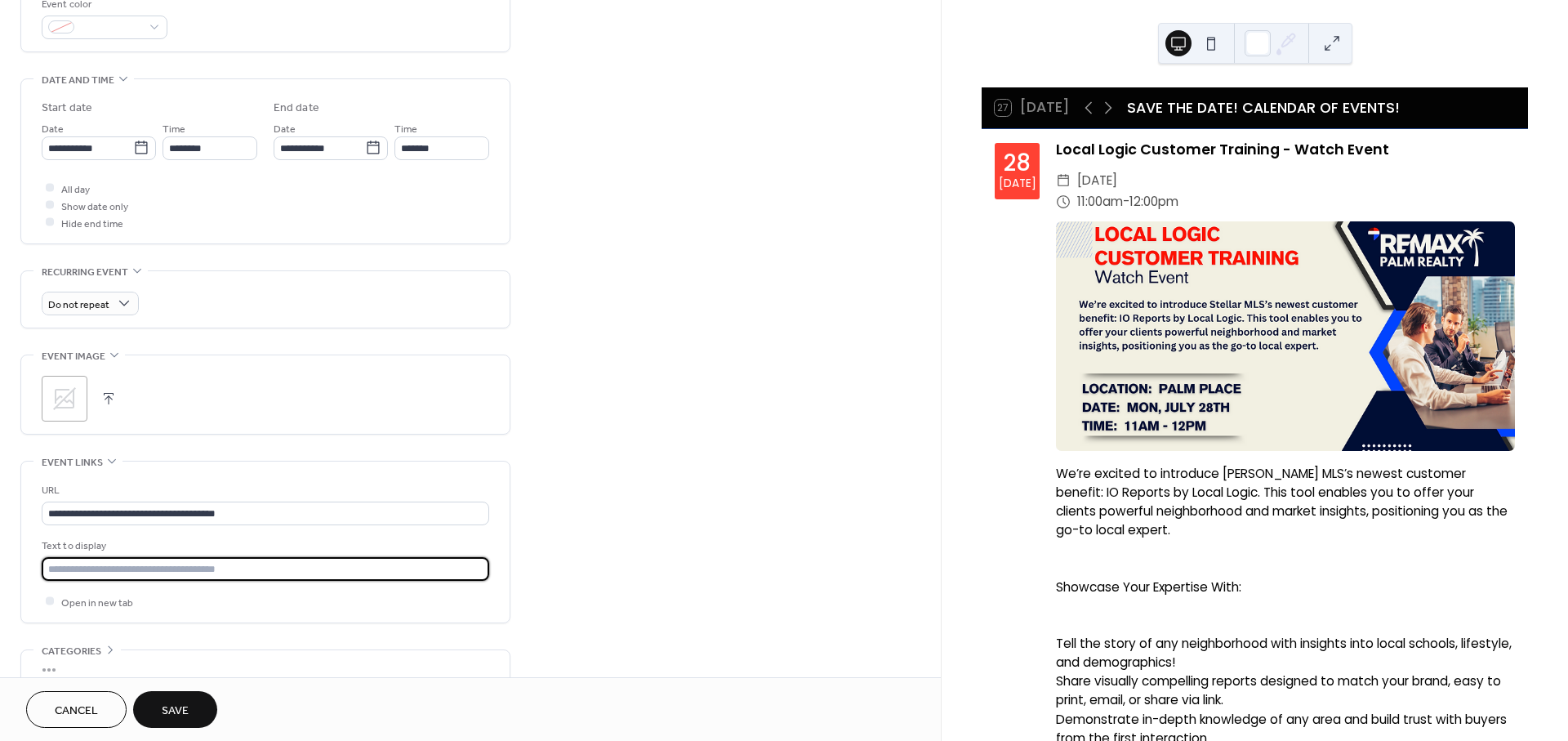 click at bounding box center (265, 569) 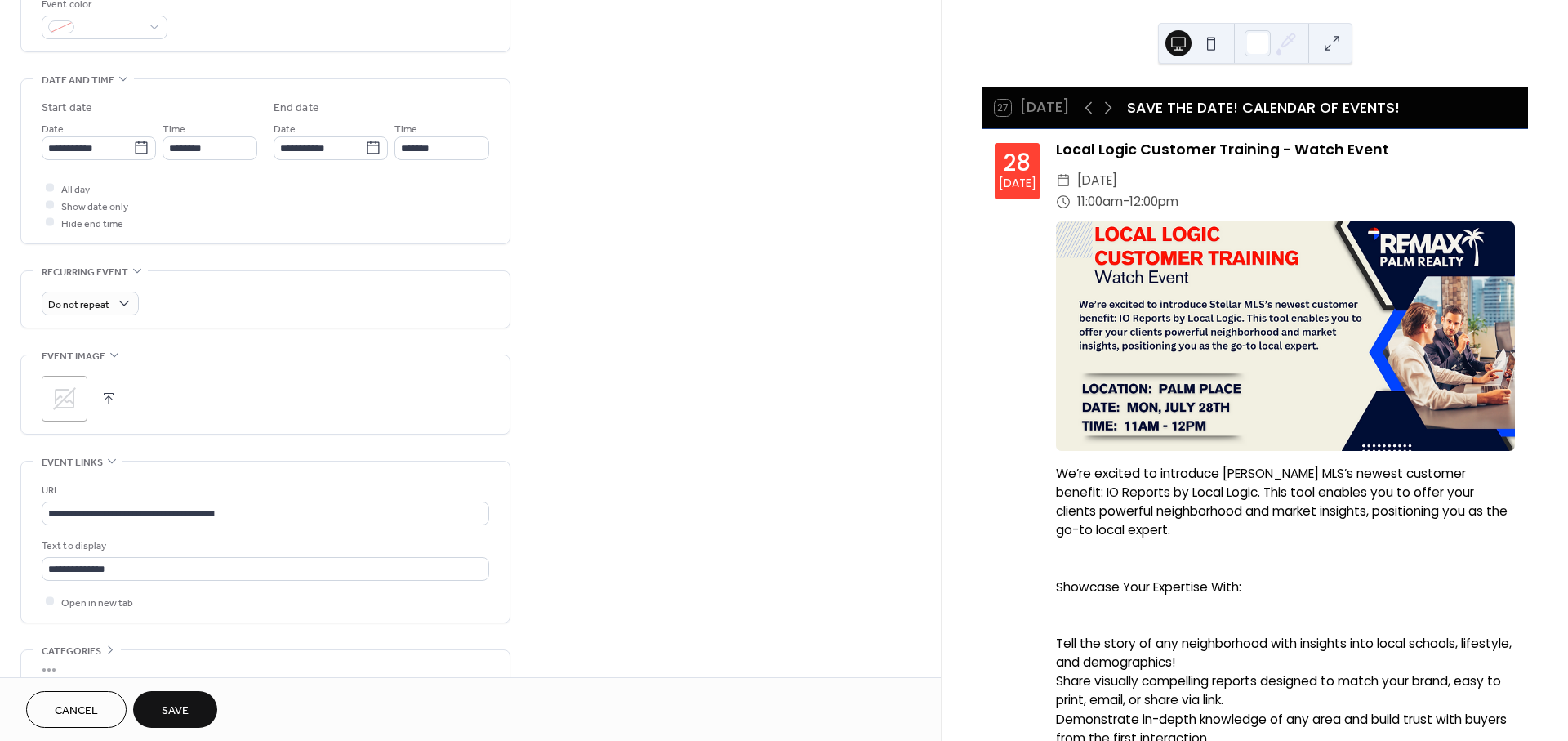 click at bounding box center [109, 399] 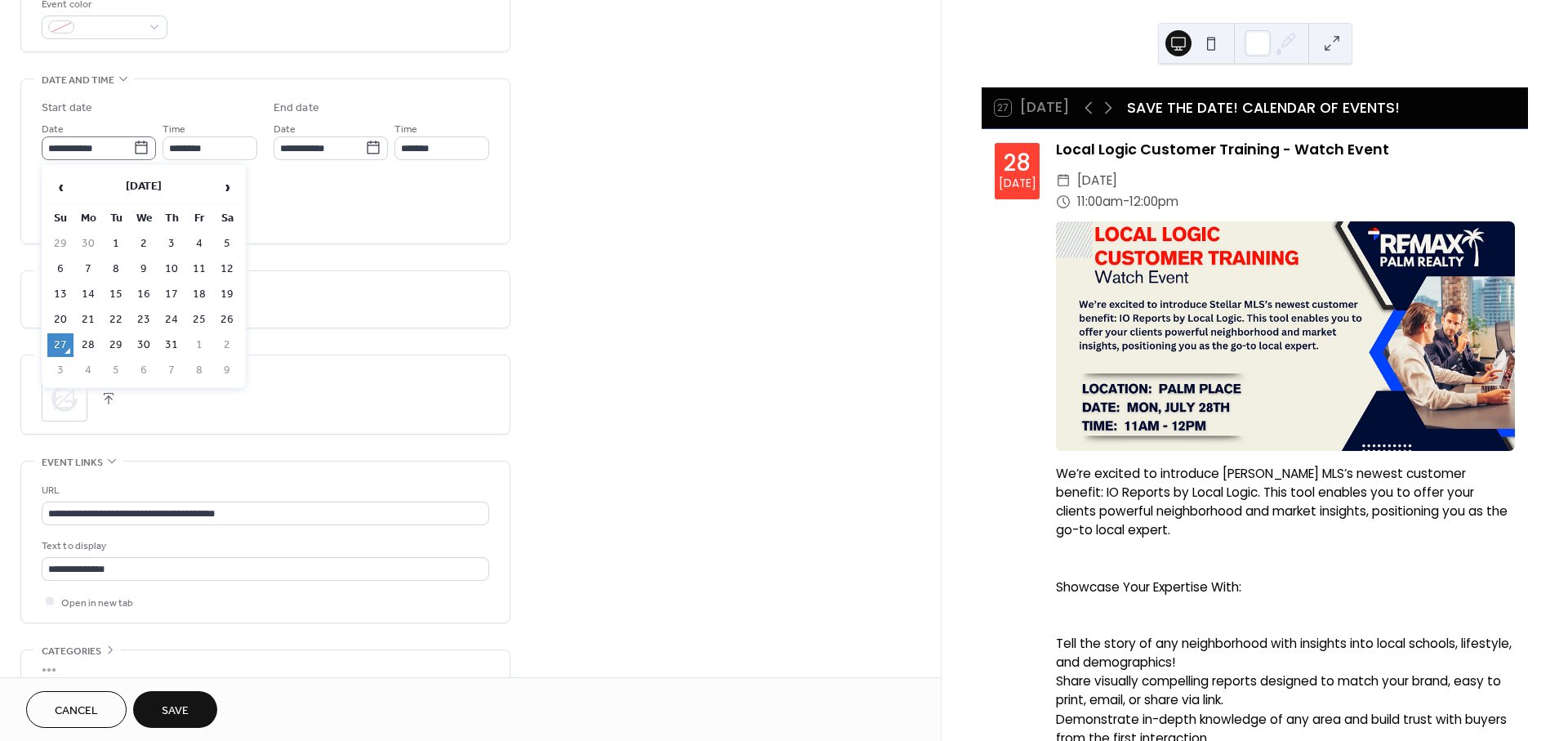 click 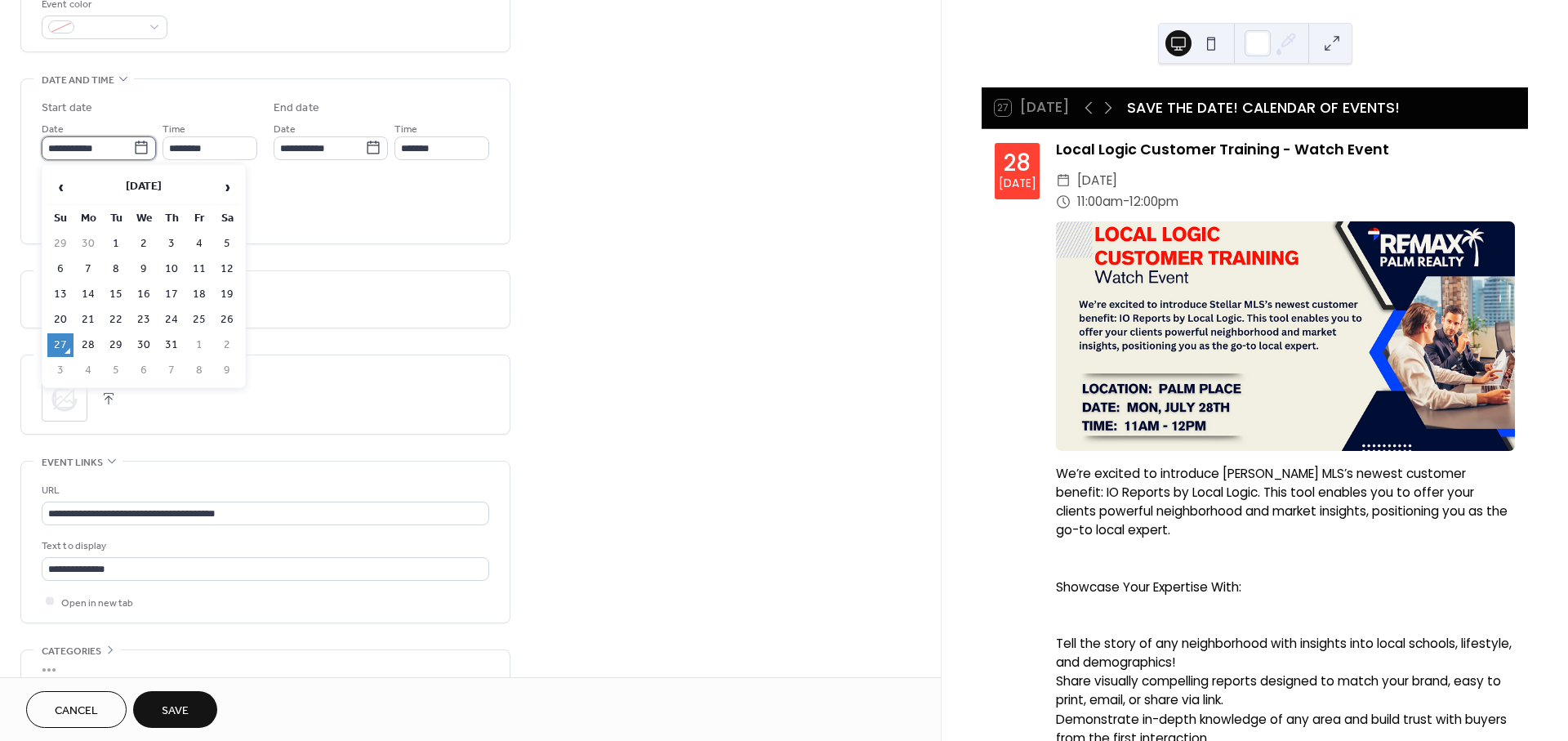 click on "**********" at bounding box center [87, 148] 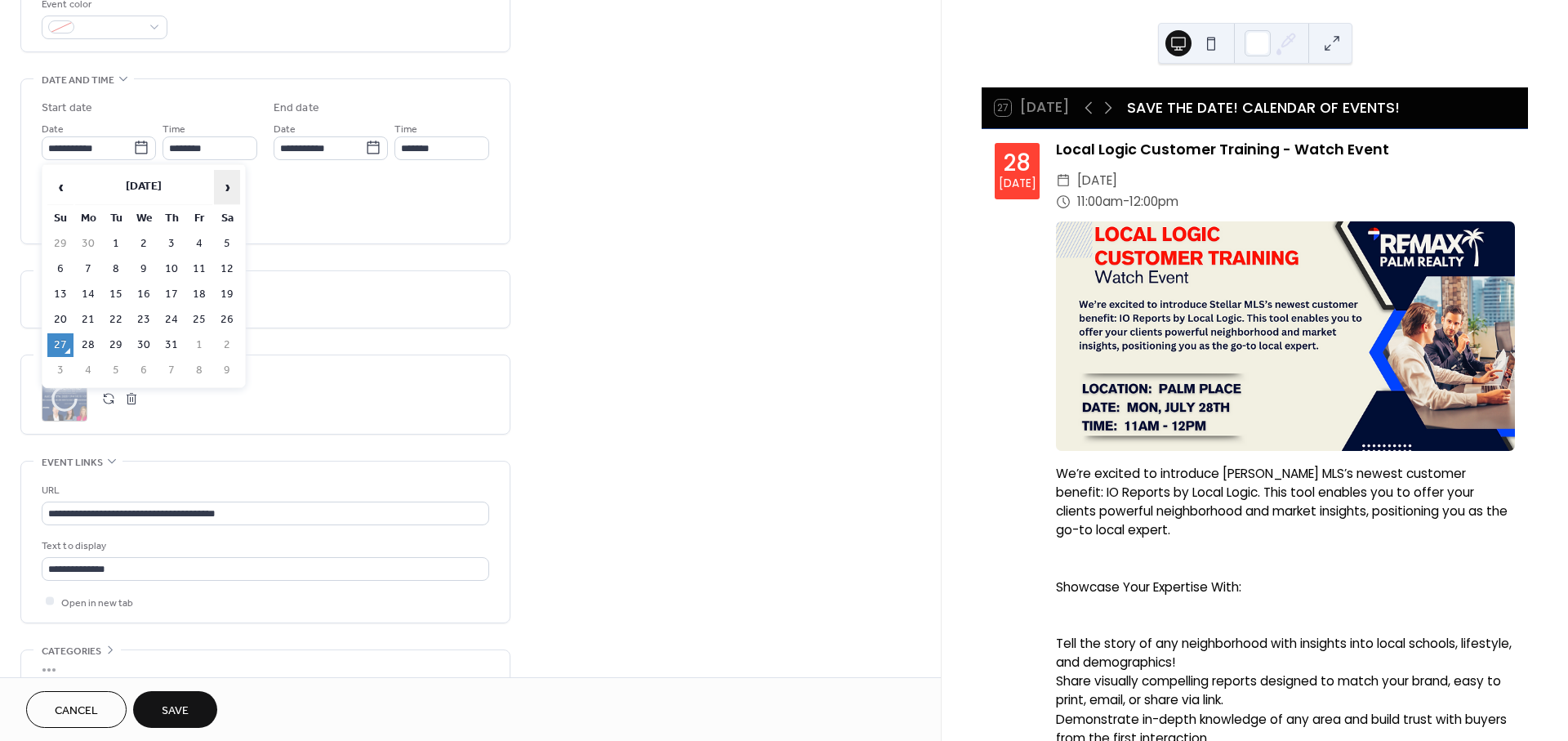 click on "›" at bounding box center (227, 187) 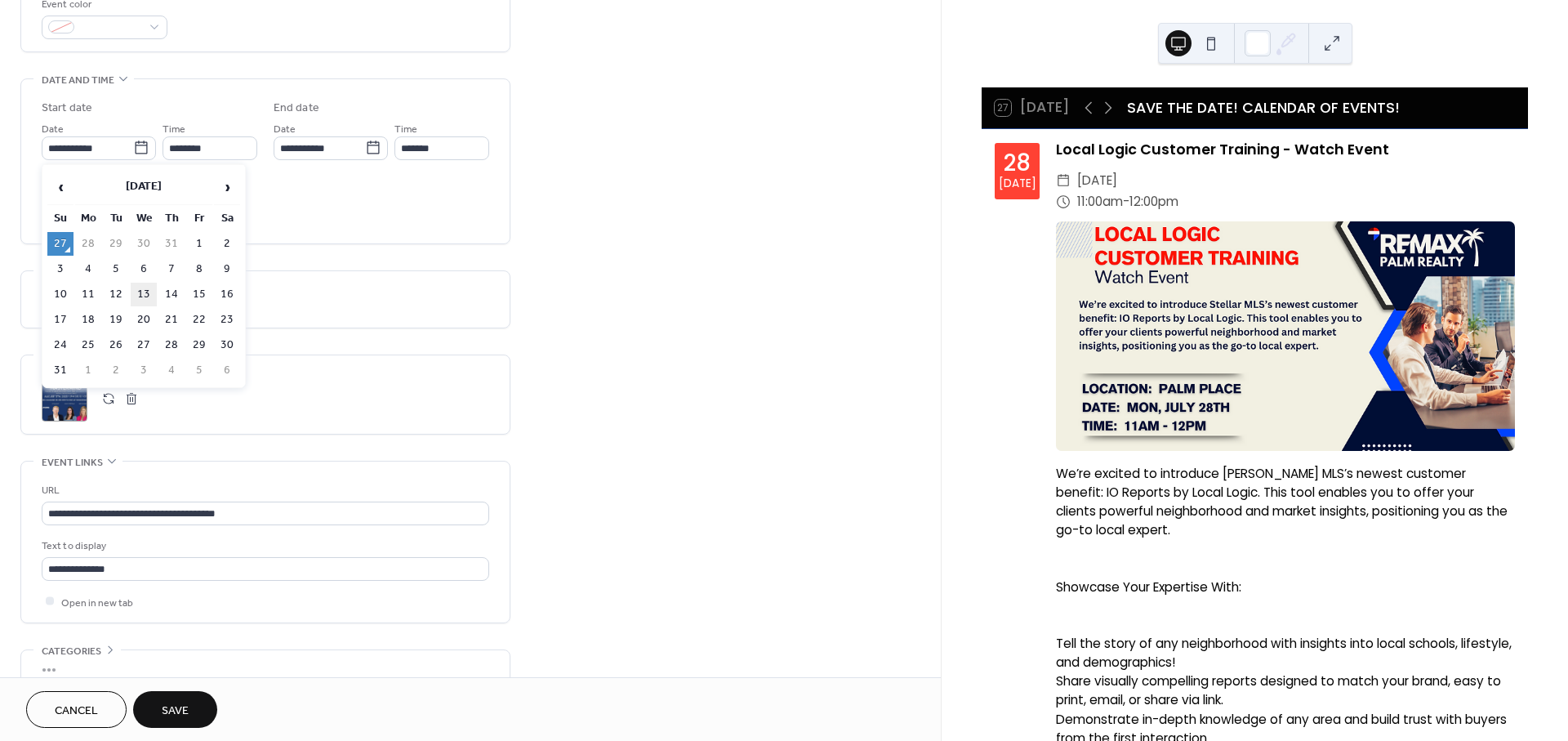click on "13" at bounding box center (144, 294) 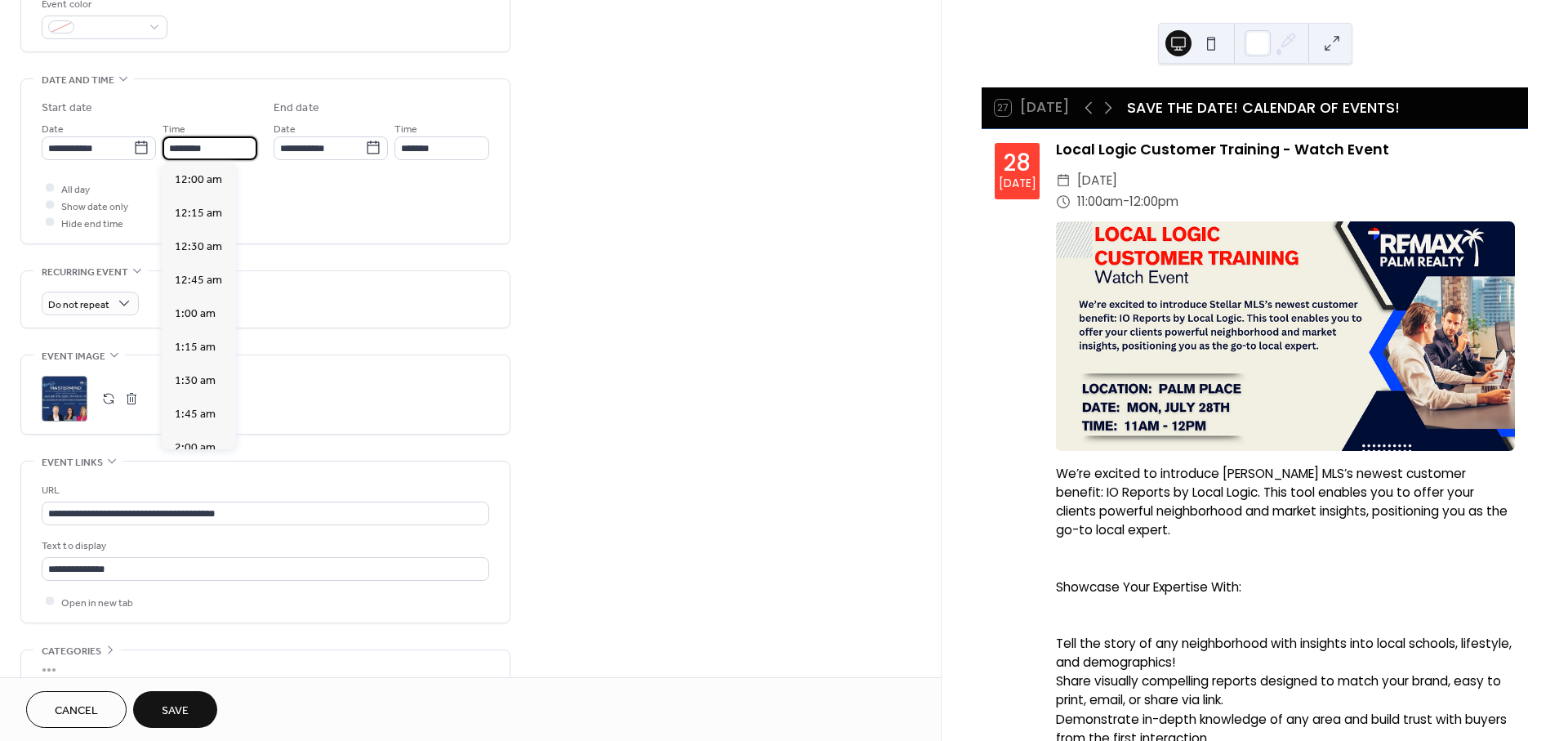 scroll, scrollTop: 1624, scrollLeft: 0, axis: vertical 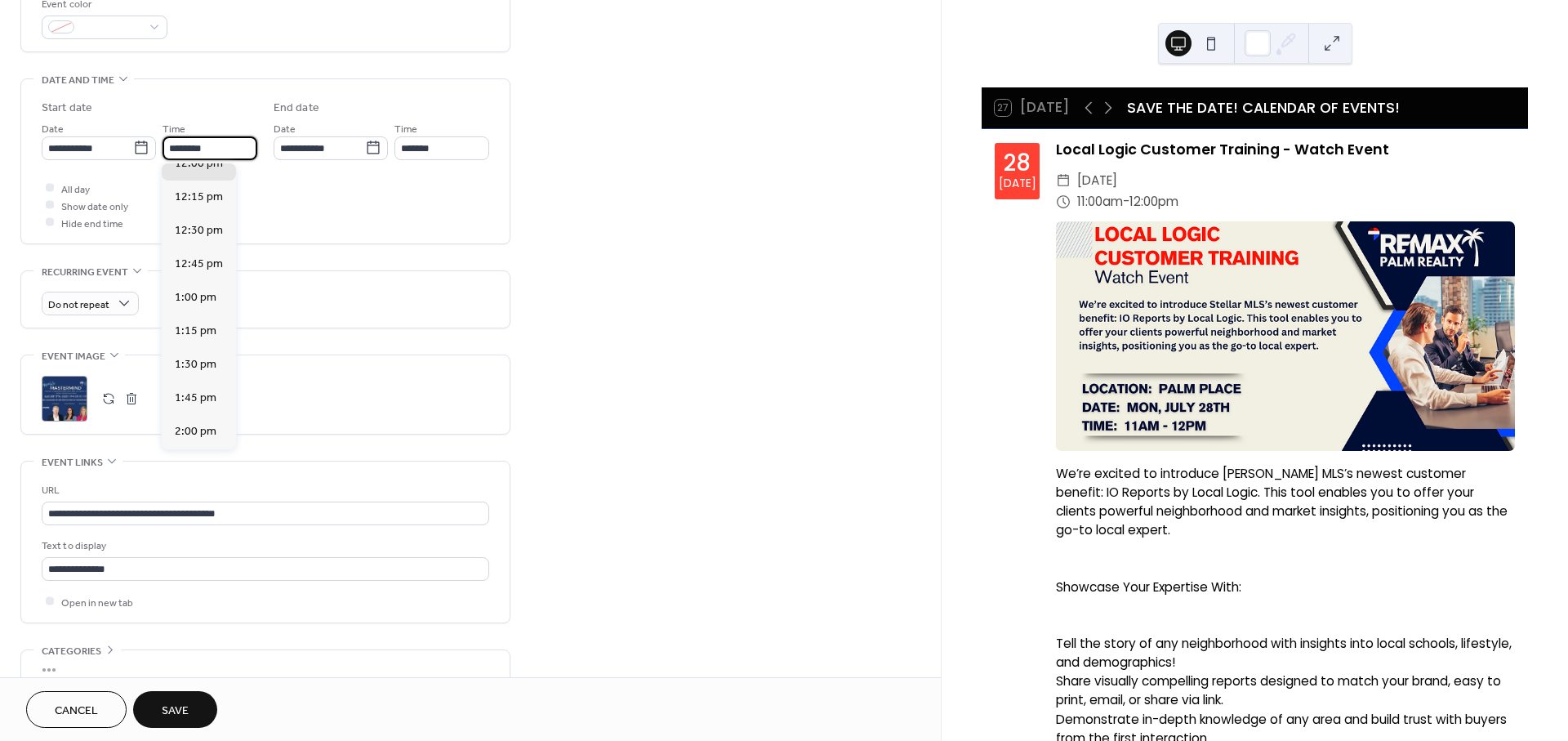 click on "********" at bounding box center [210, 148] 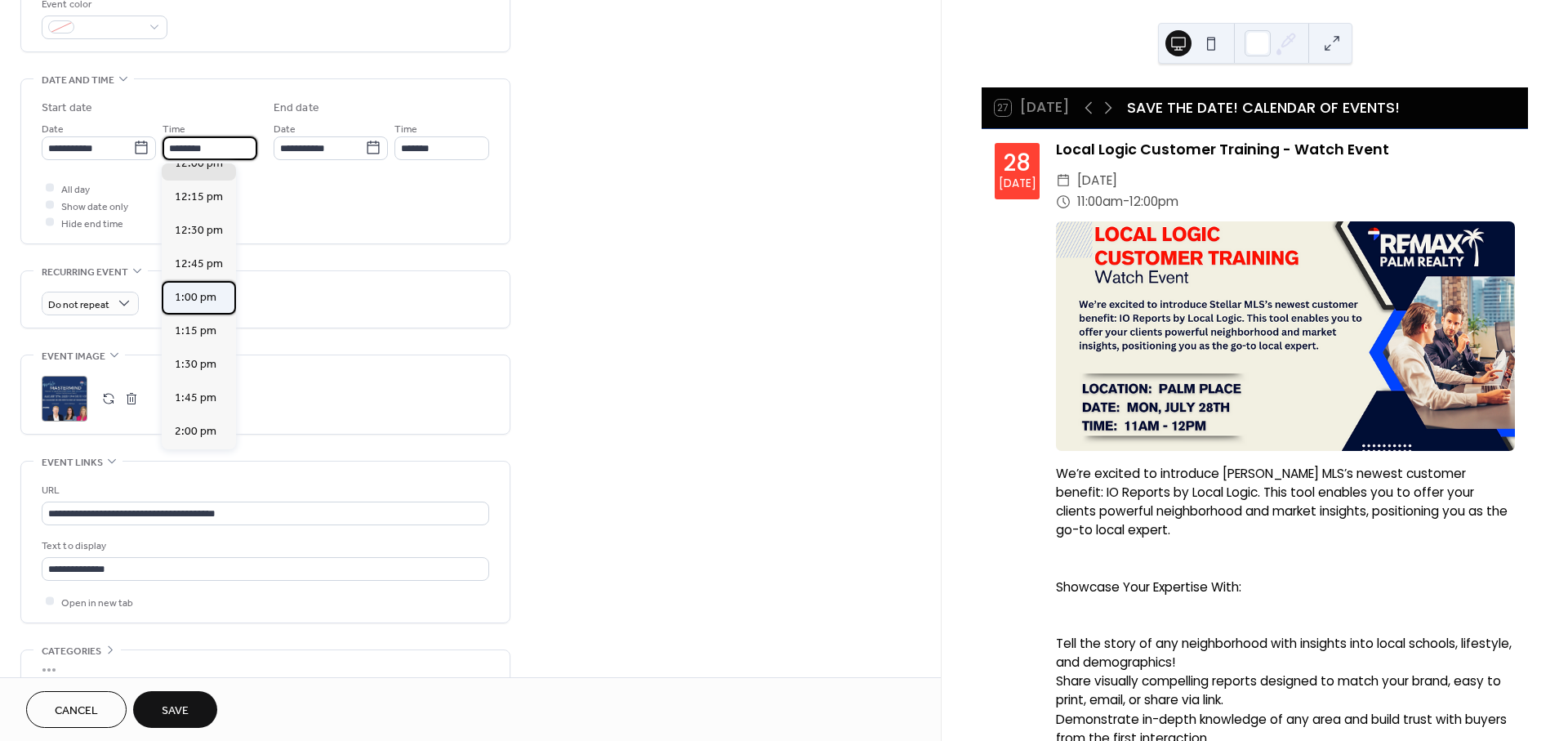 click on "1:00 pm" at bounding box center (198, 297) 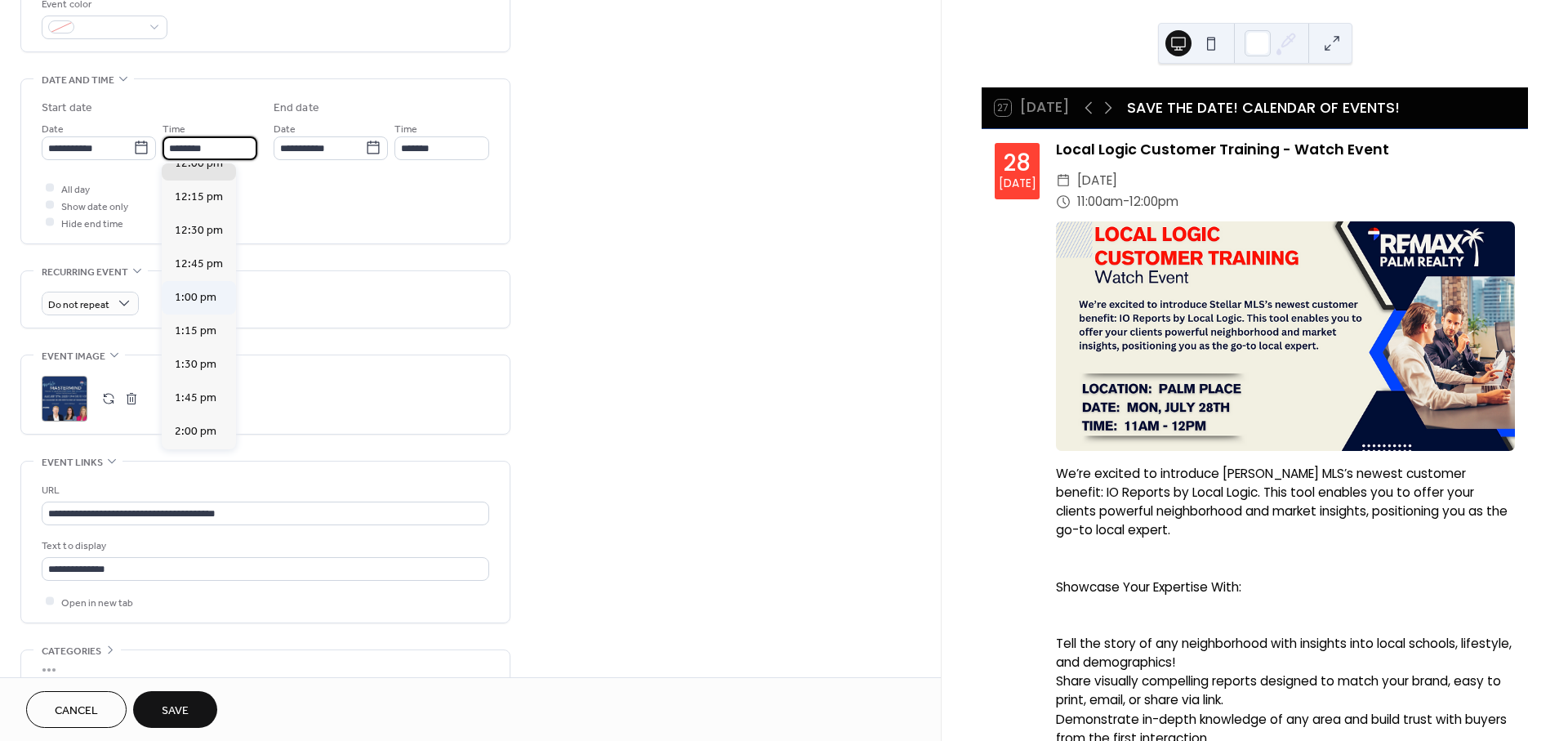 type on "*******" 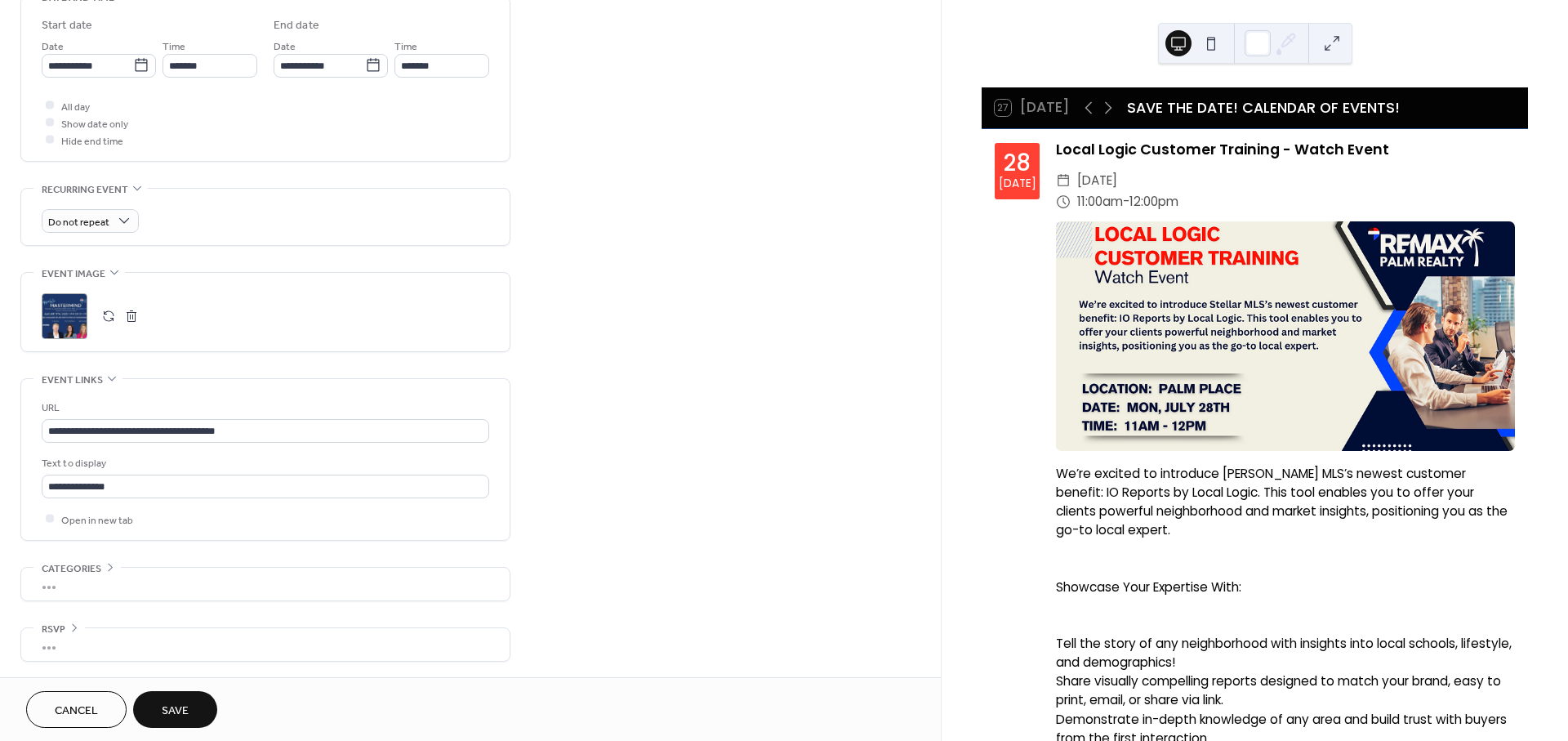 scroll, scrollTop: 541, scrollLeft: 0, axis: vertical 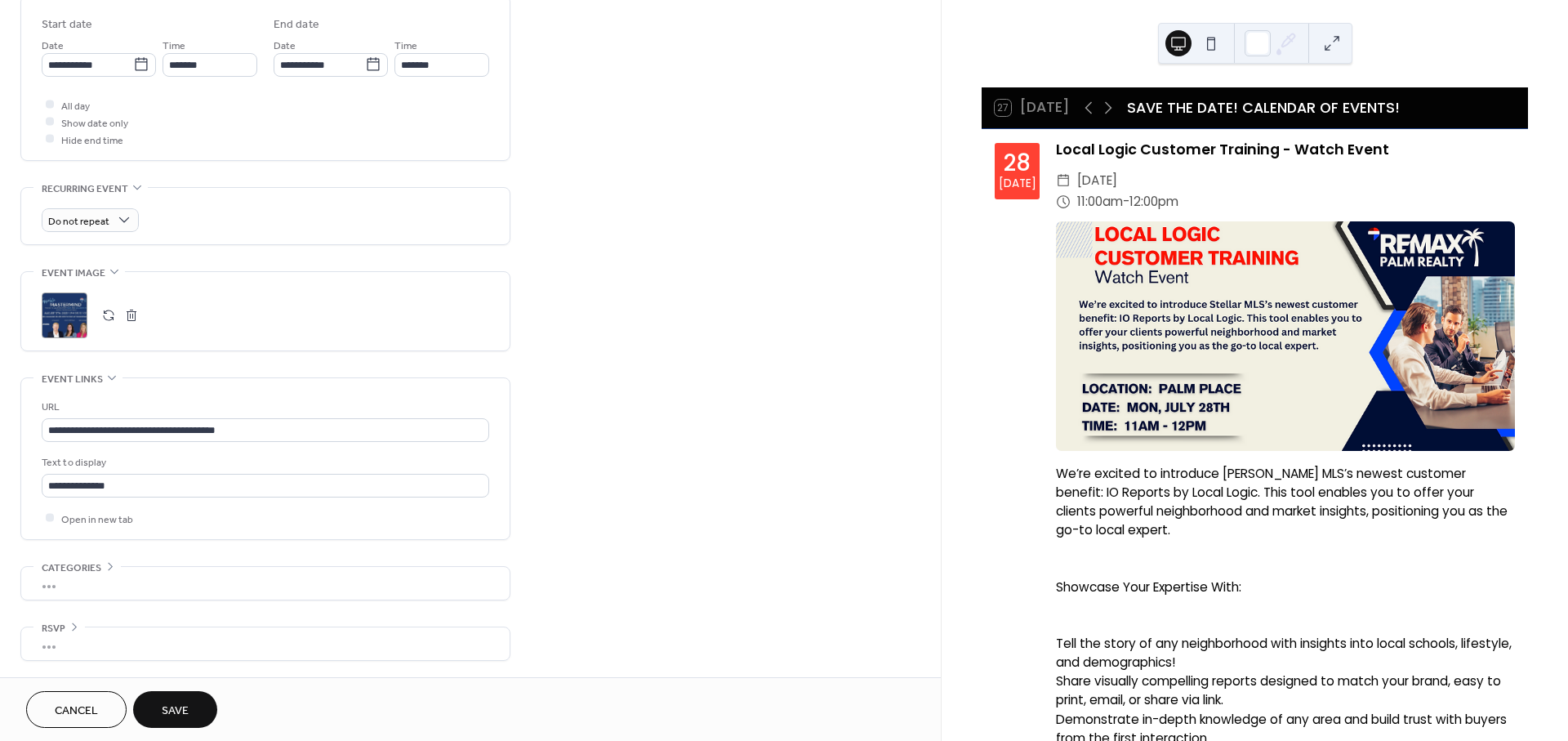 click on "Save" at bounding box center [175, 711] 